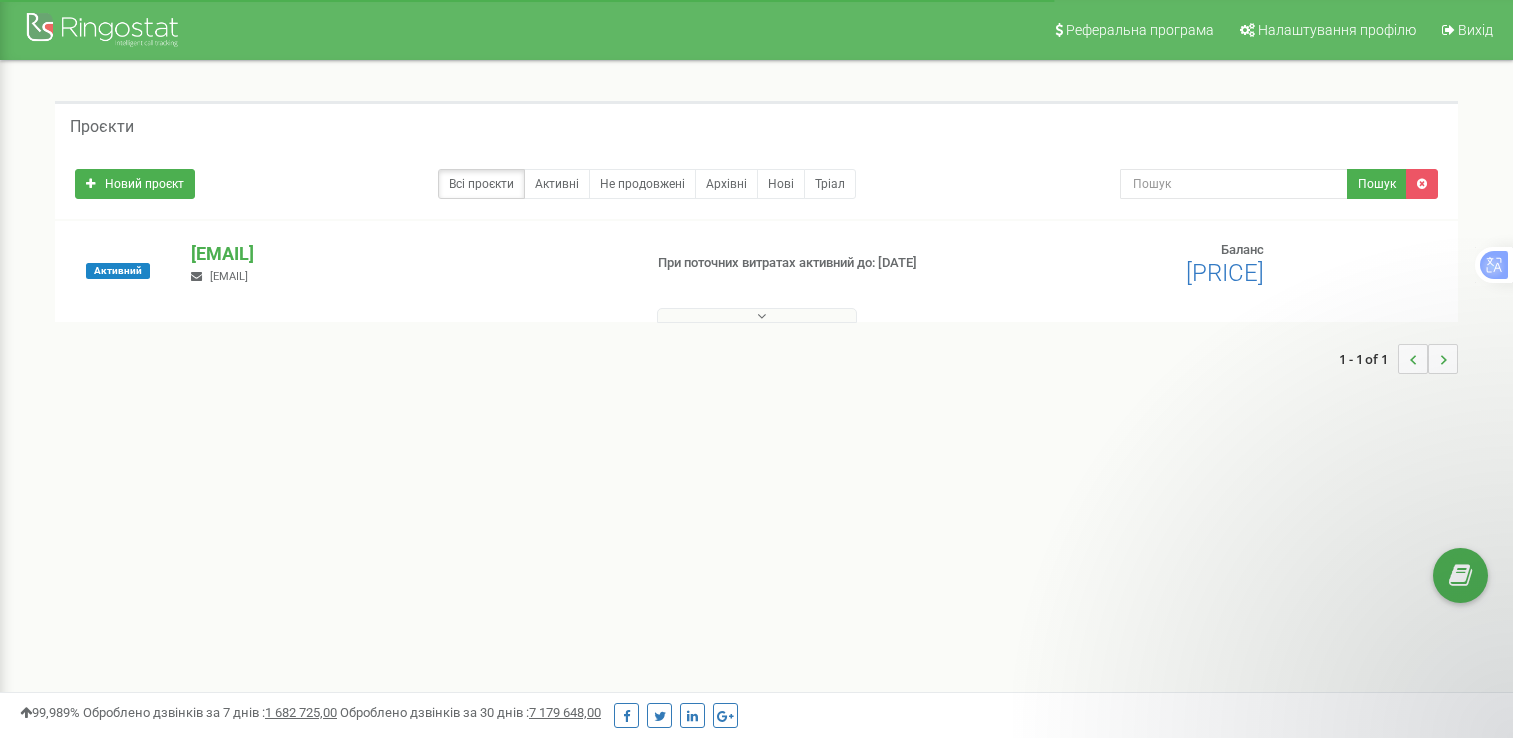 scroll, scrollTop: 0, scrollLeft: 0, axis: both 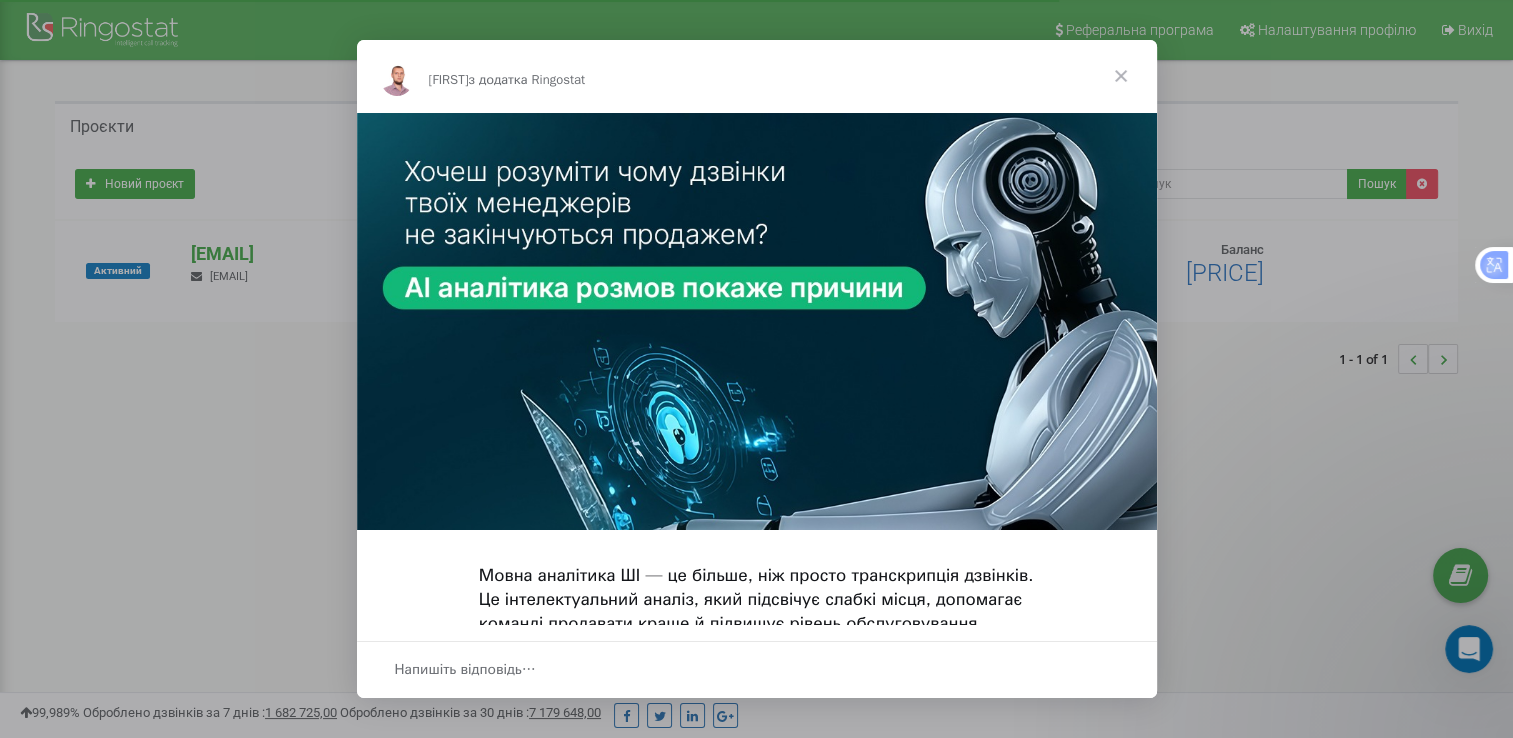 click at bounding box center [1121, 76] 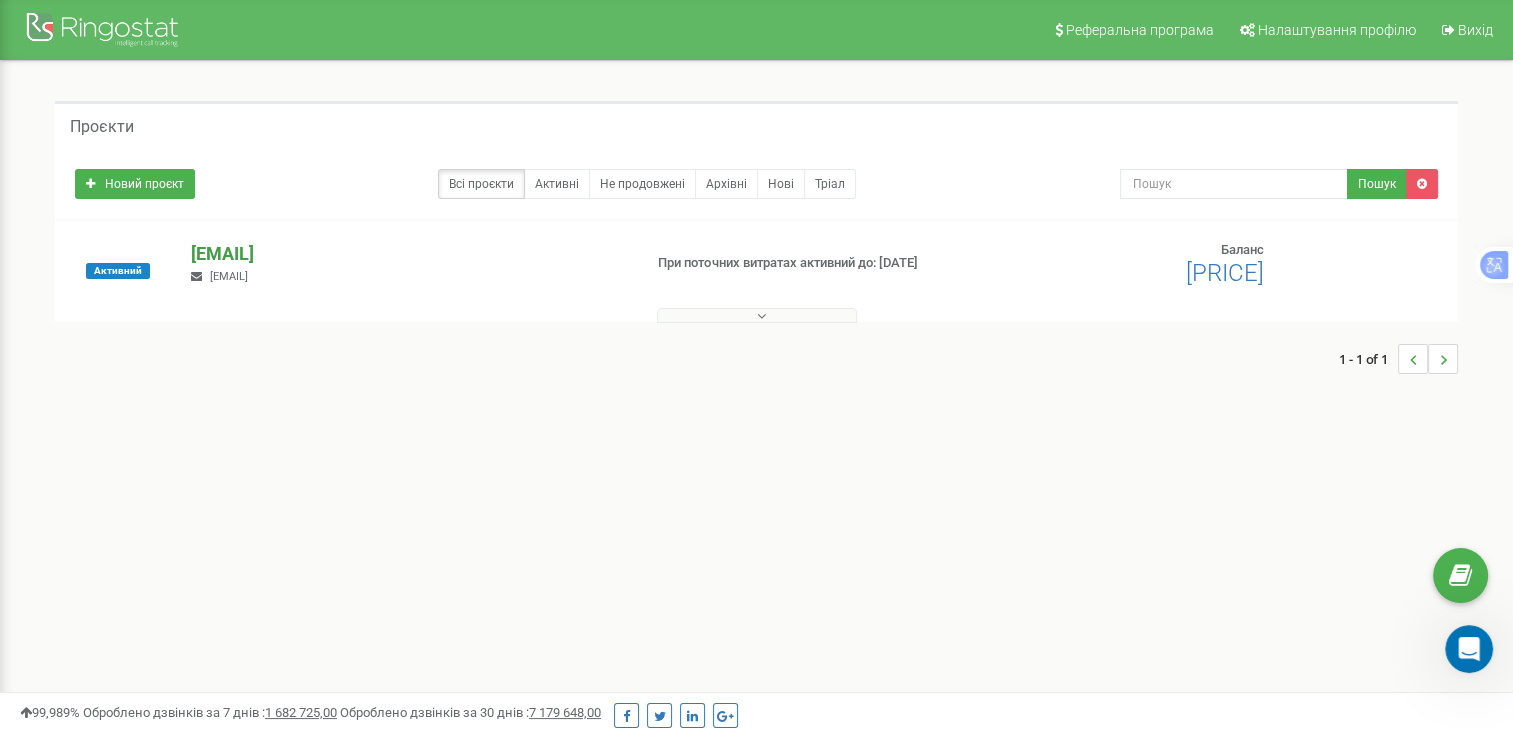 click on "perfectwadgroup.com" at bounding box center (408, 254) 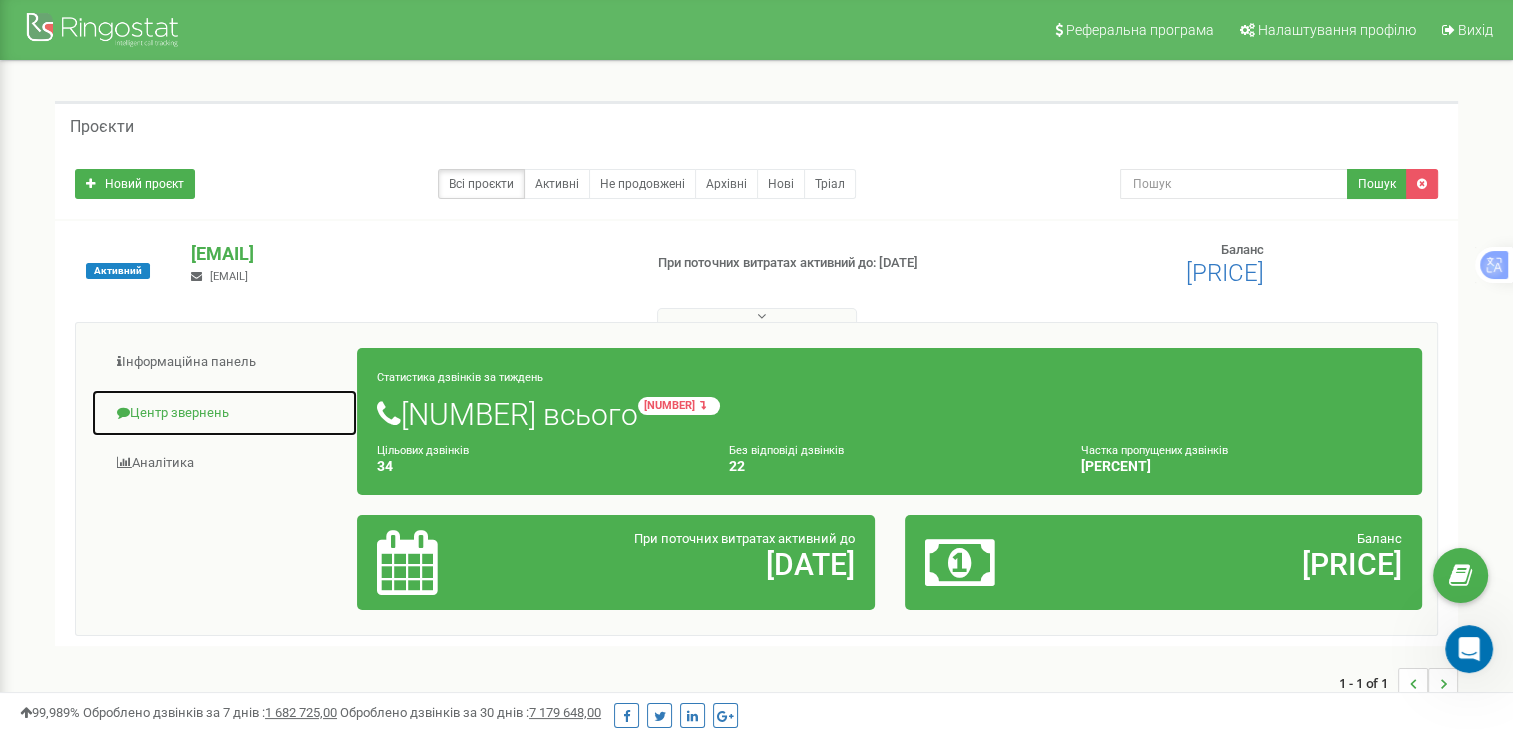 click on "Центр звернень" at bounding box center [224, 413] 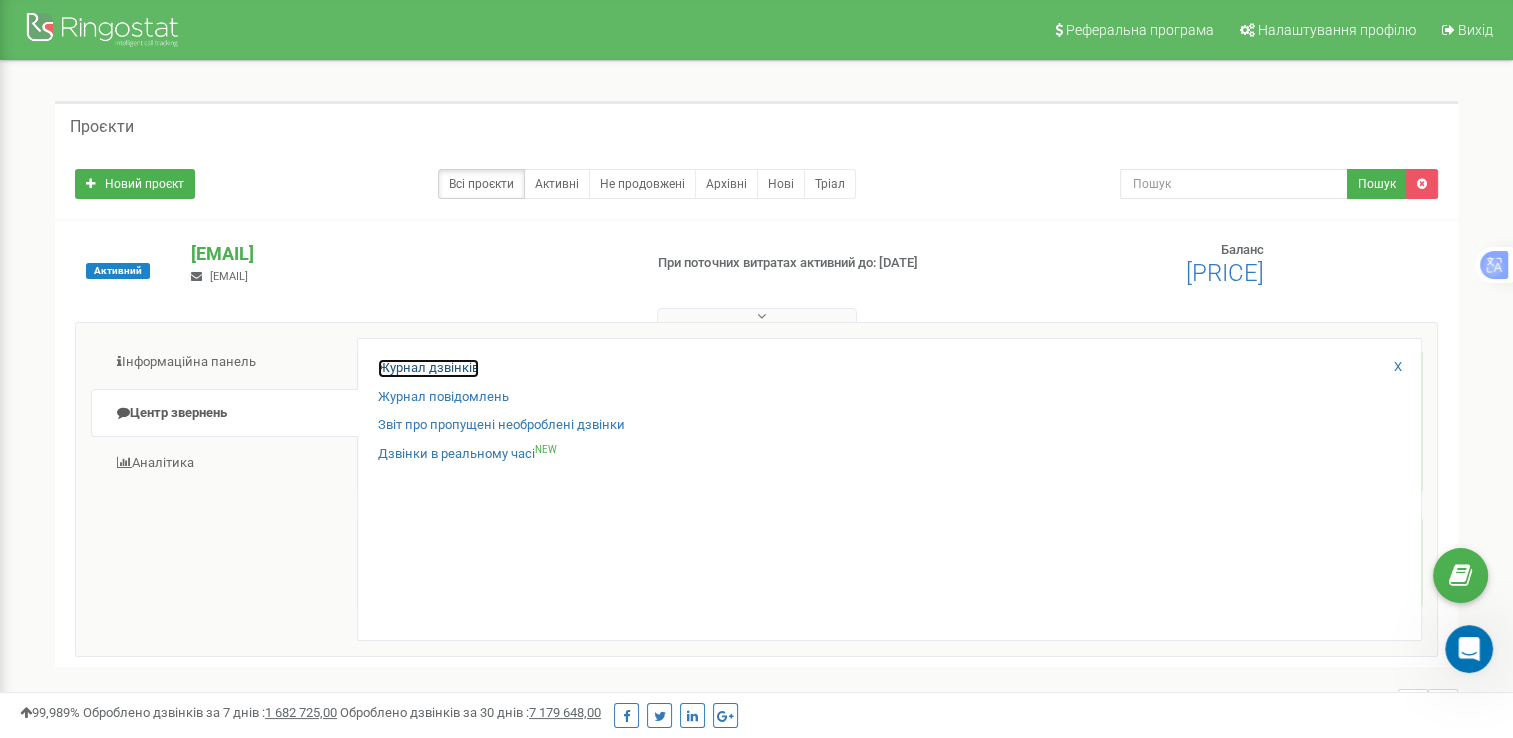 click on "Журнал дзвінків" at bounding box center (428, 368) 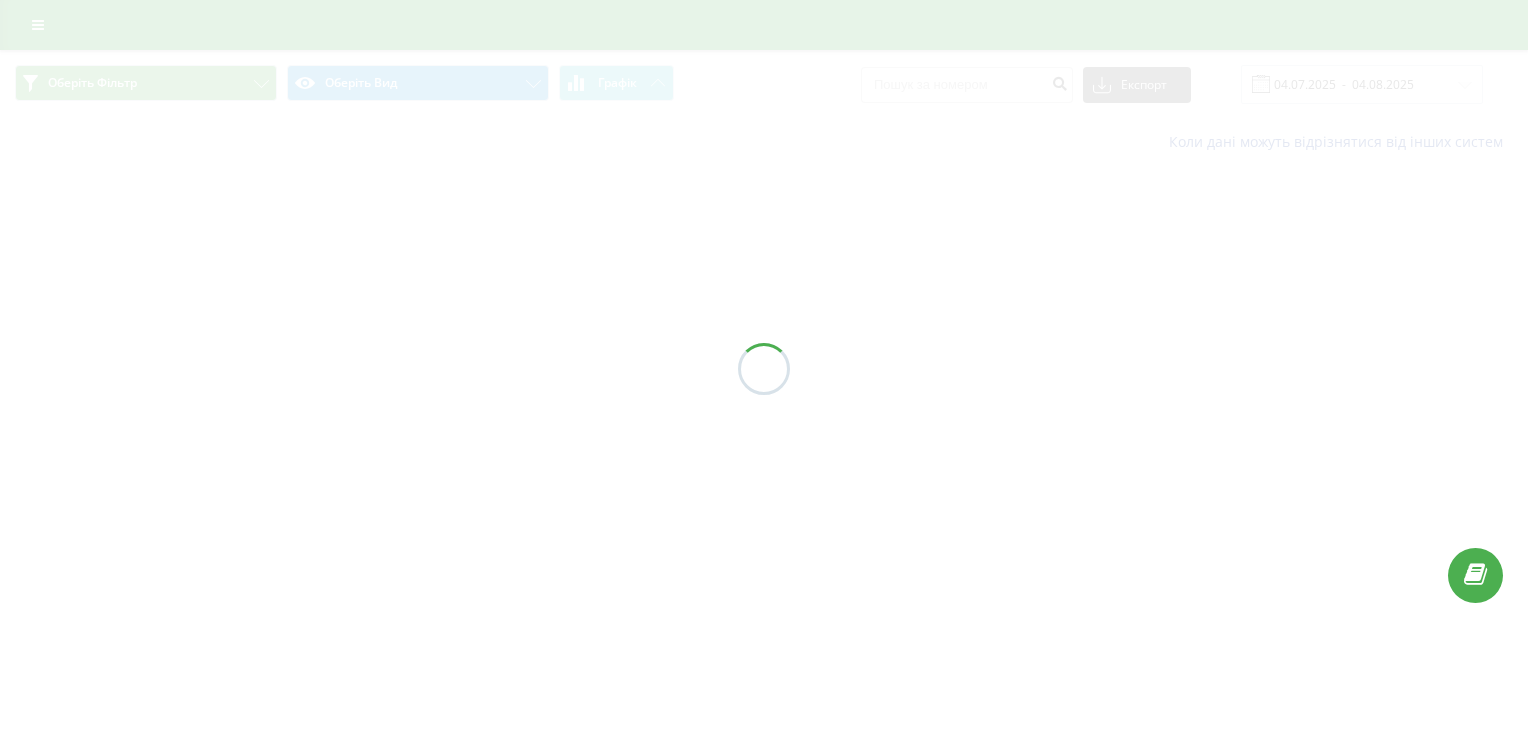 scroll, scrollTop: 0, scrollLeft: 0, axis: both 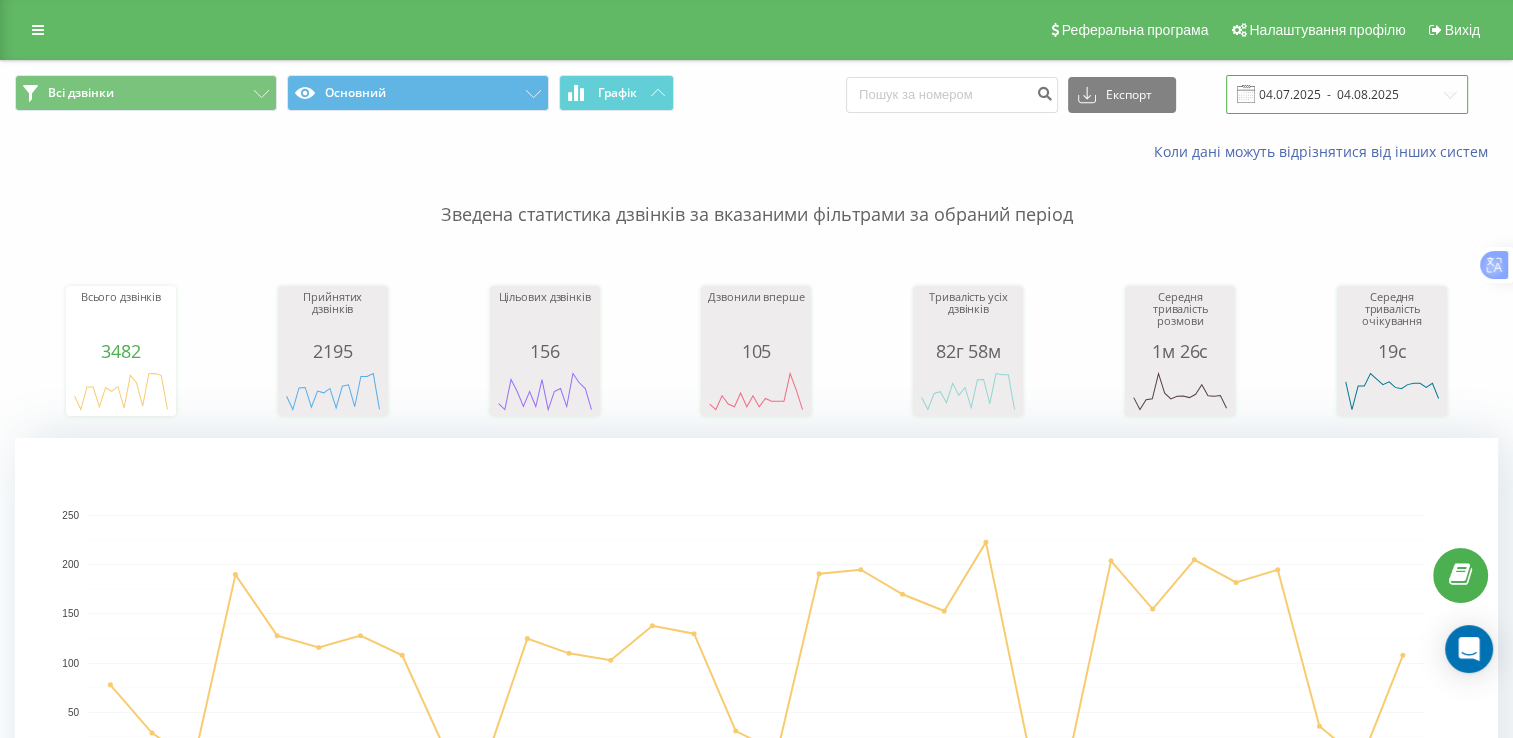 click on "04.07.2025  -  04.08.2025" at bounding box center [1347, 94] 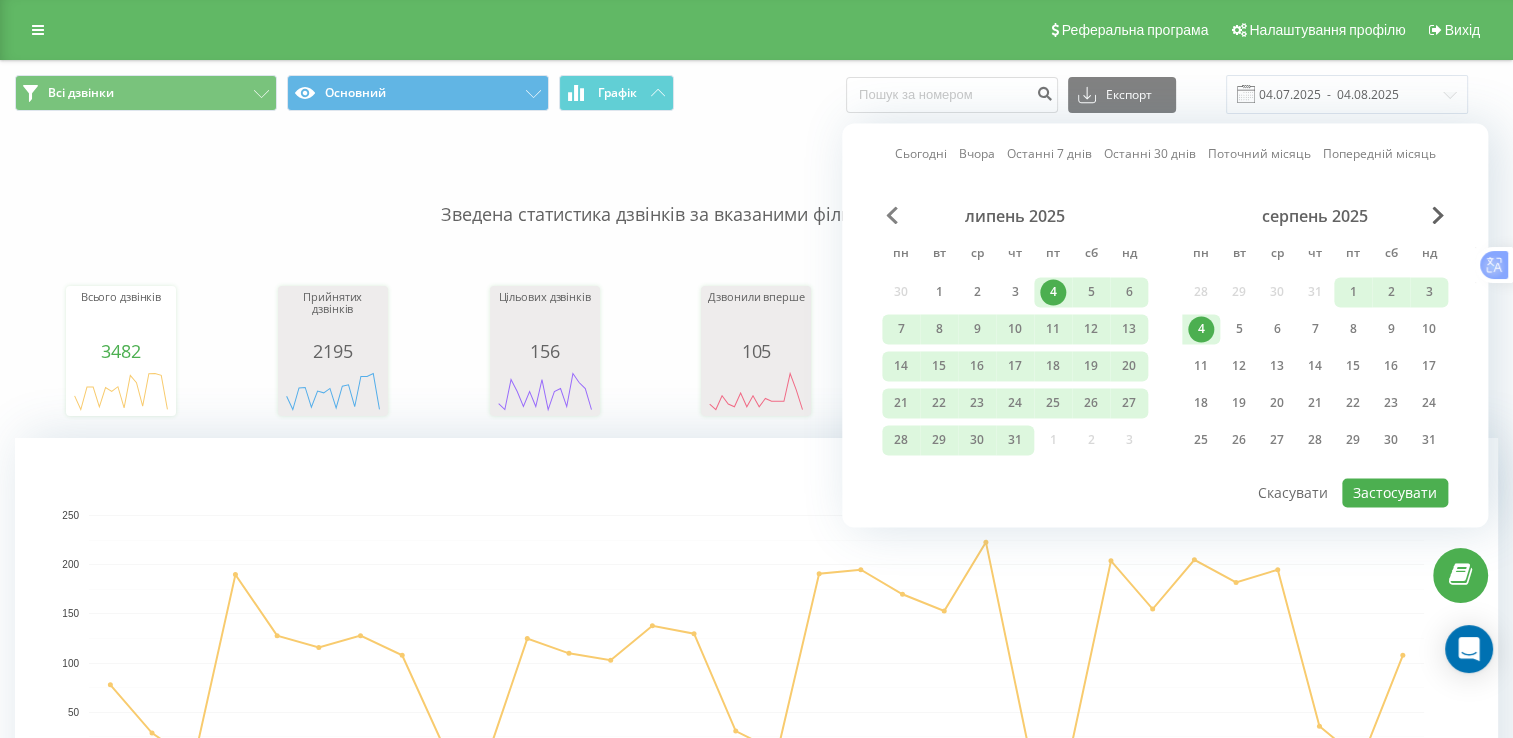 click at bounding box center (892, 215) 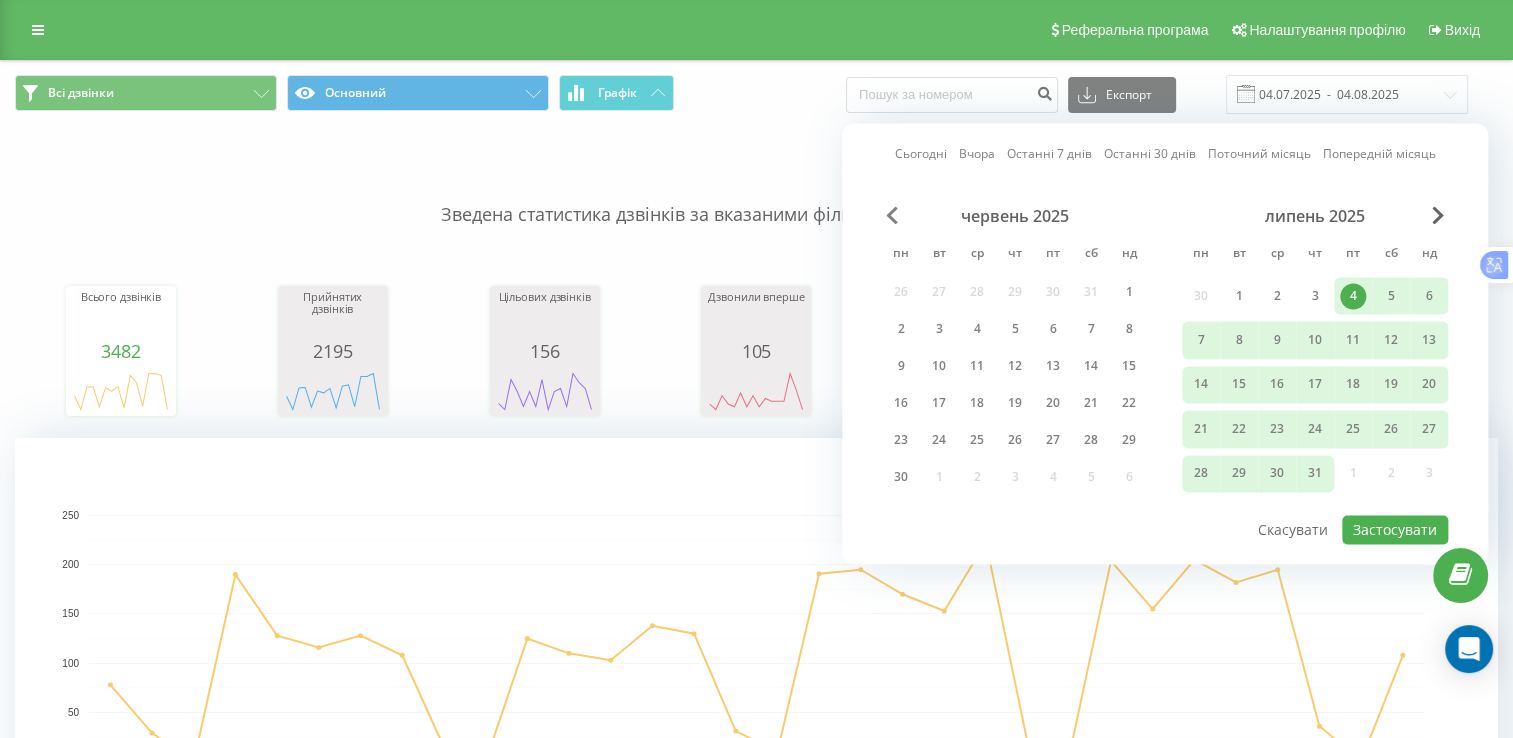 click at bounding box center (892, 215) 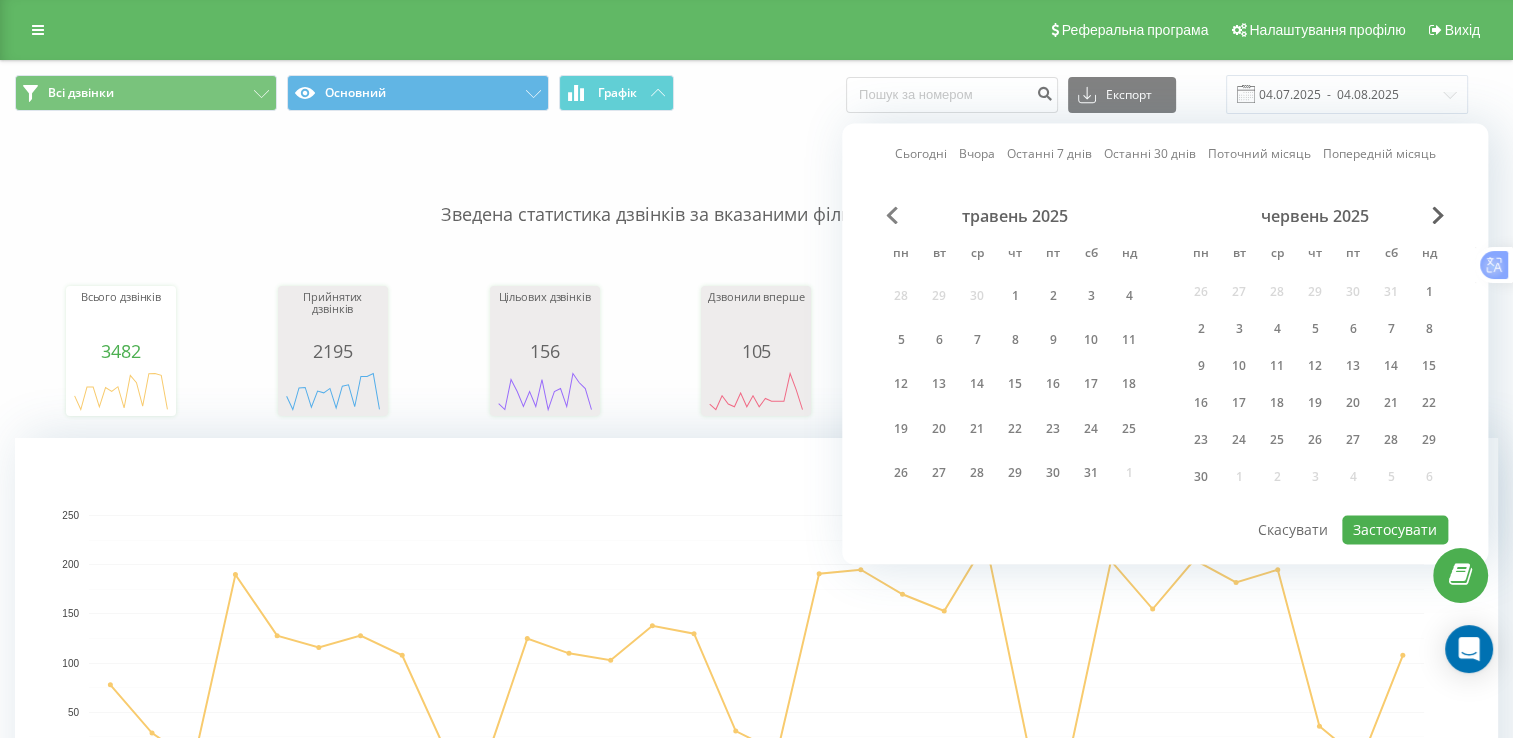 click at bounding box center (892, 215) 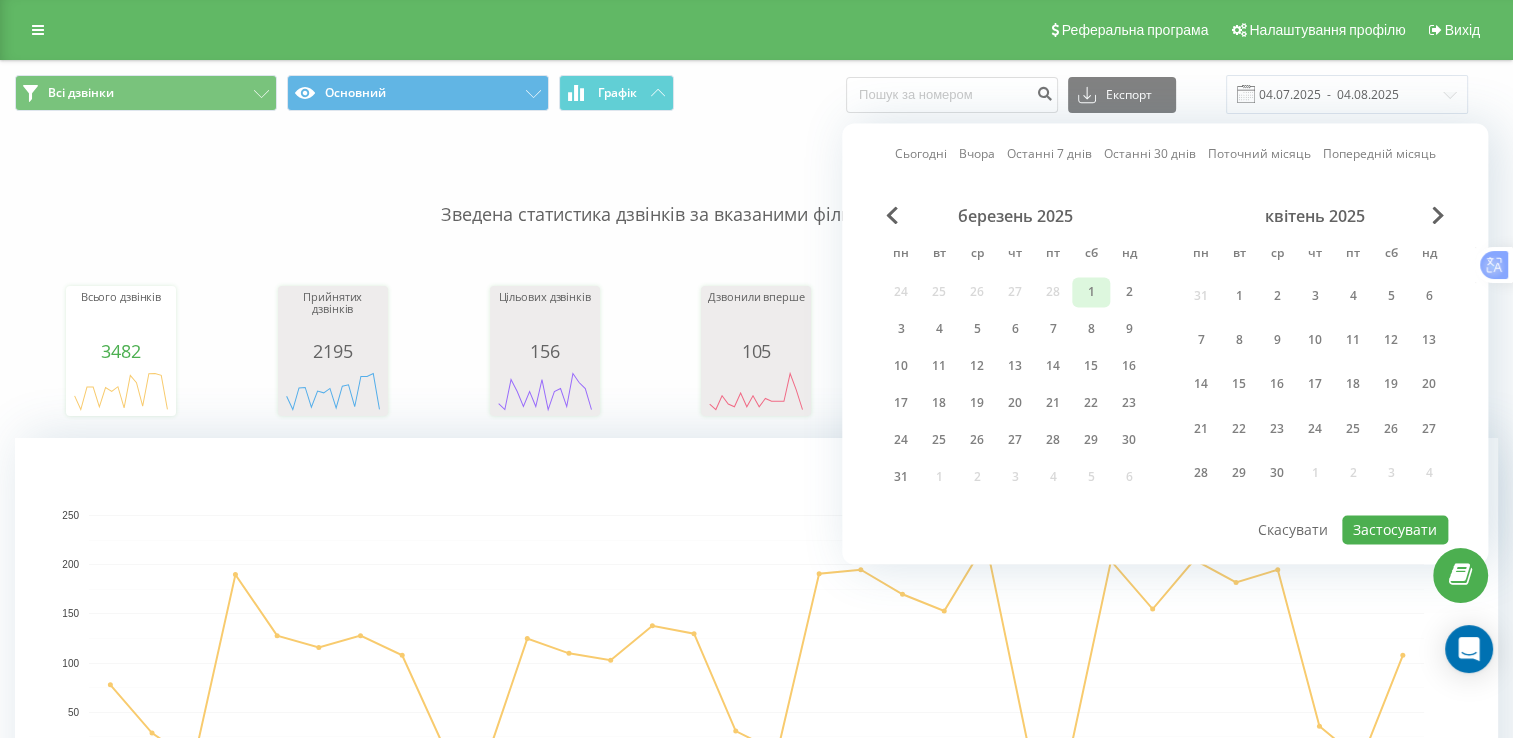 click on "1" at bounding box center (1091, 292) 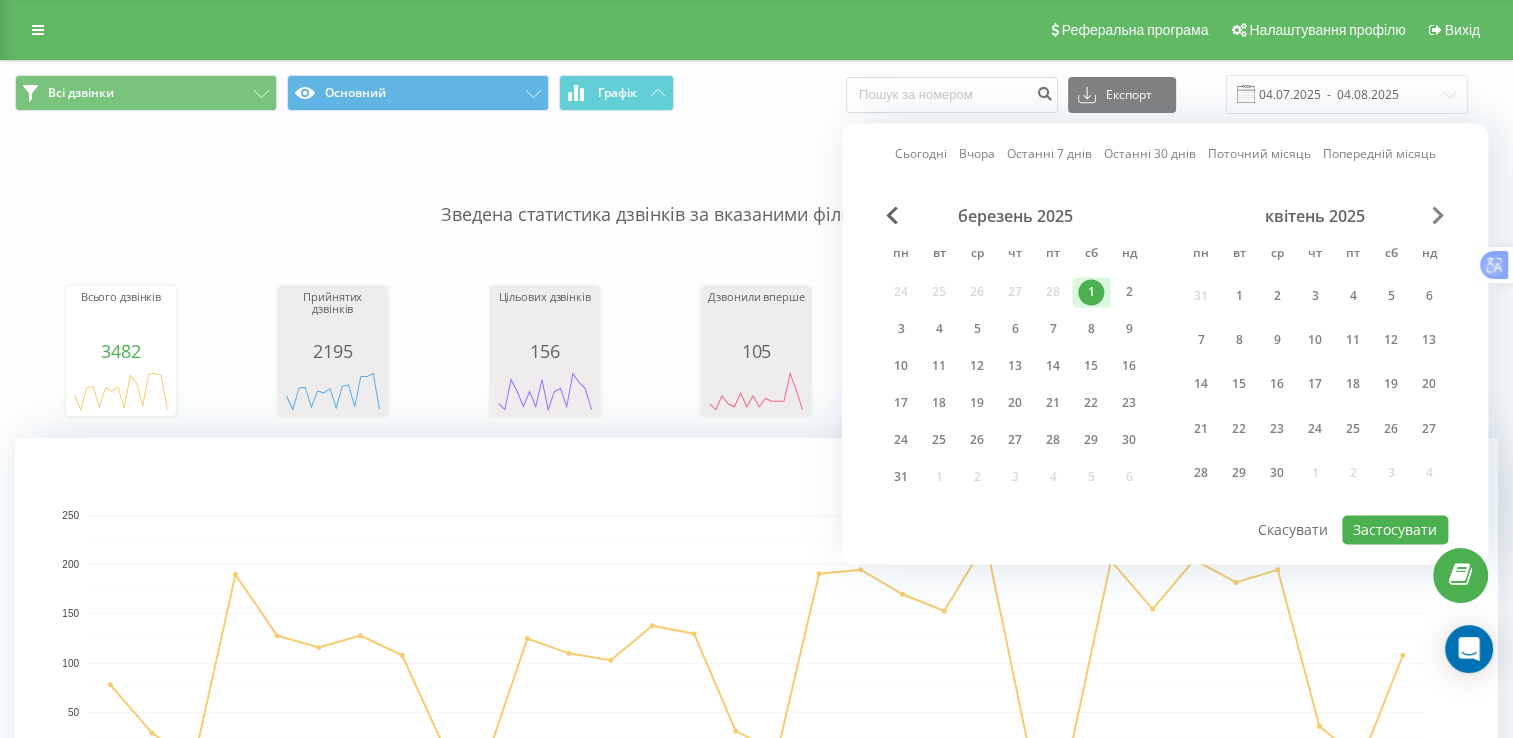 click at bounding box center (1438, 215) 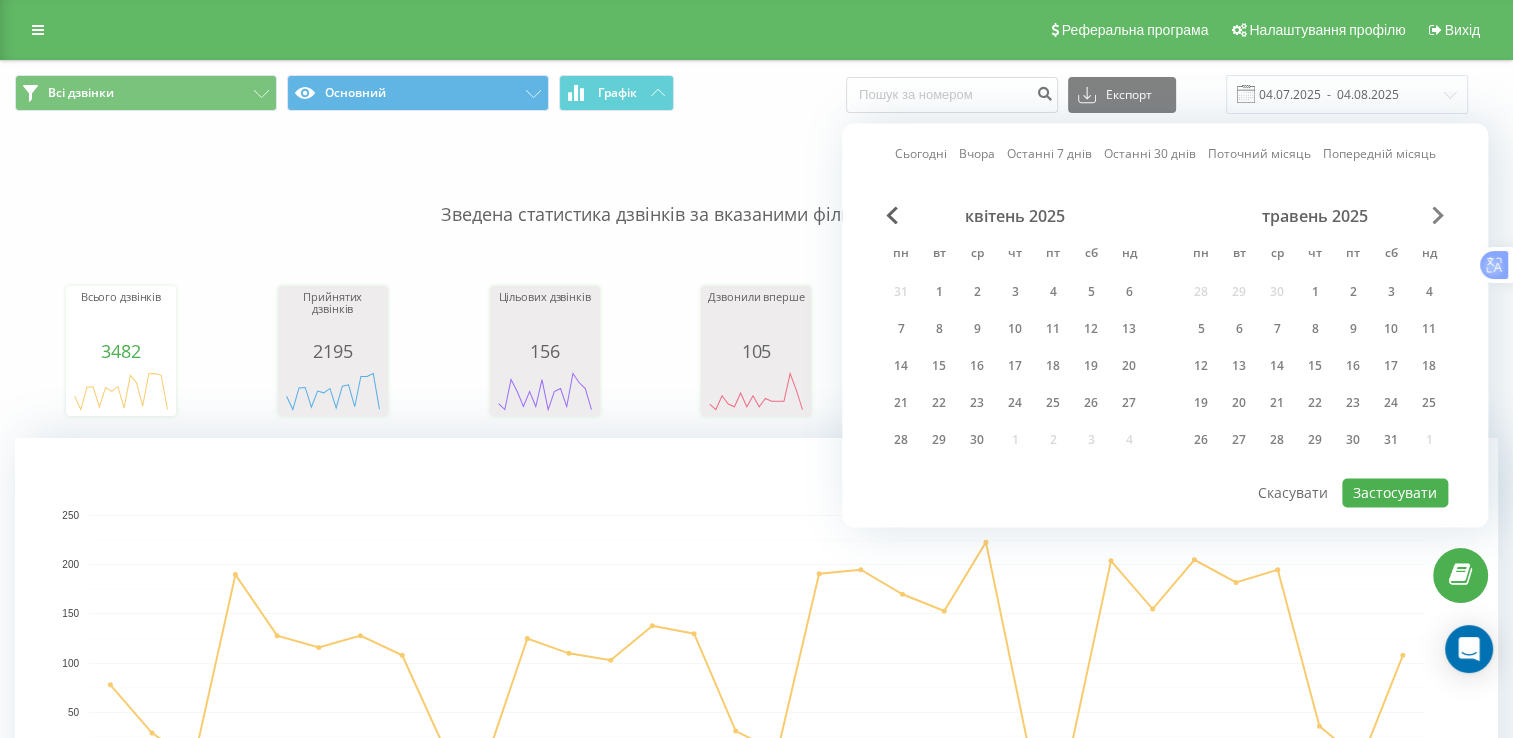click at bounding box center [1438, 215] 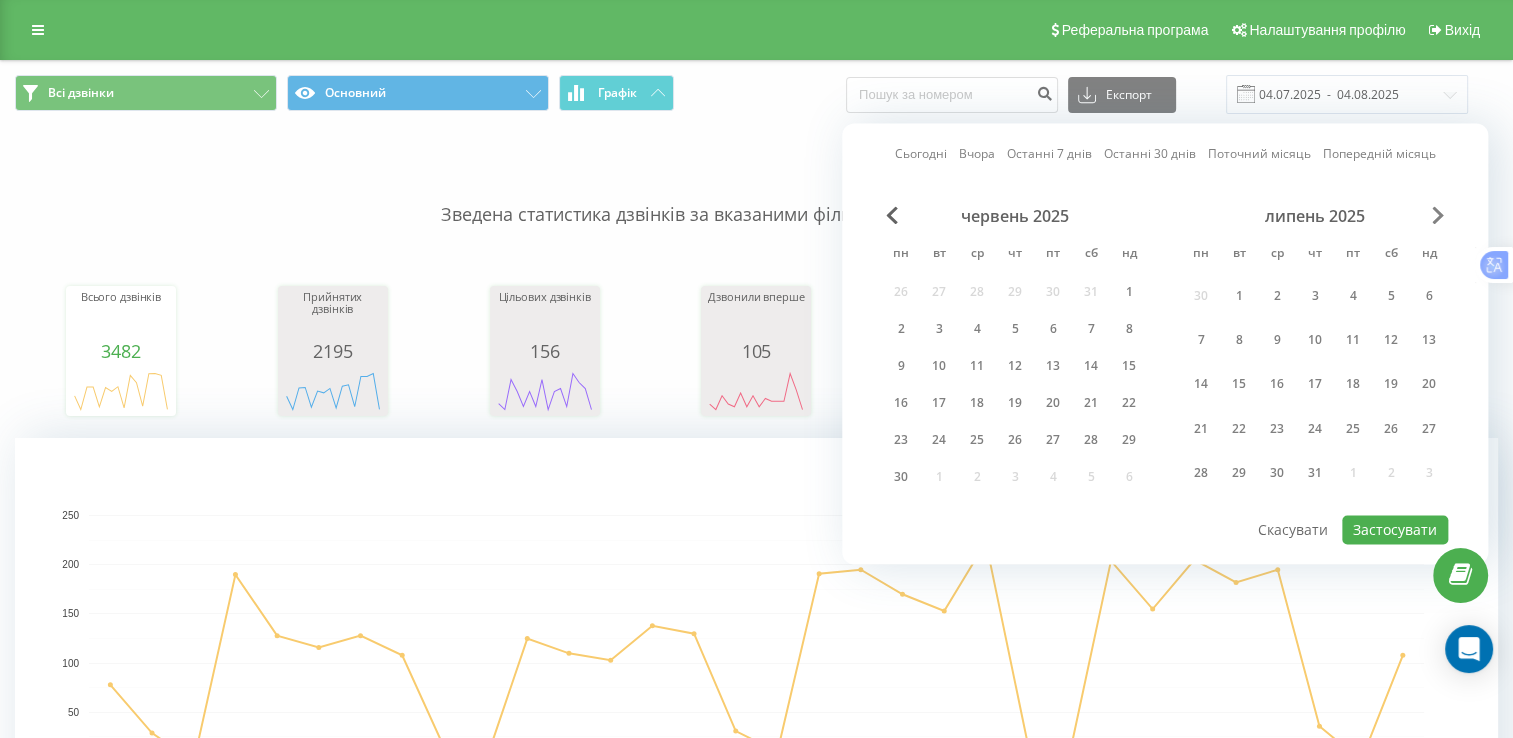 click at bounding box center (1438, 215) 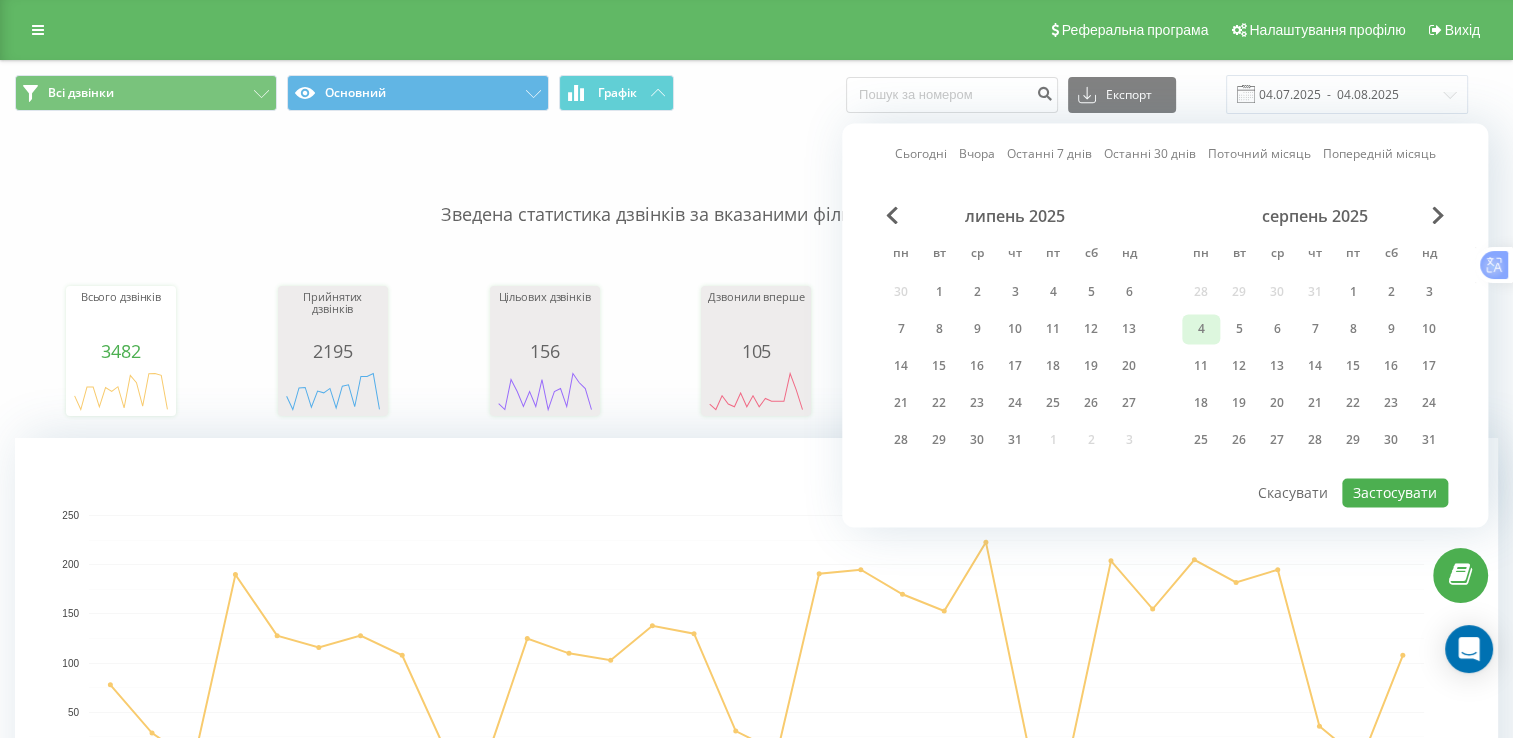 click on "4" at bounding box center [1201, 329] 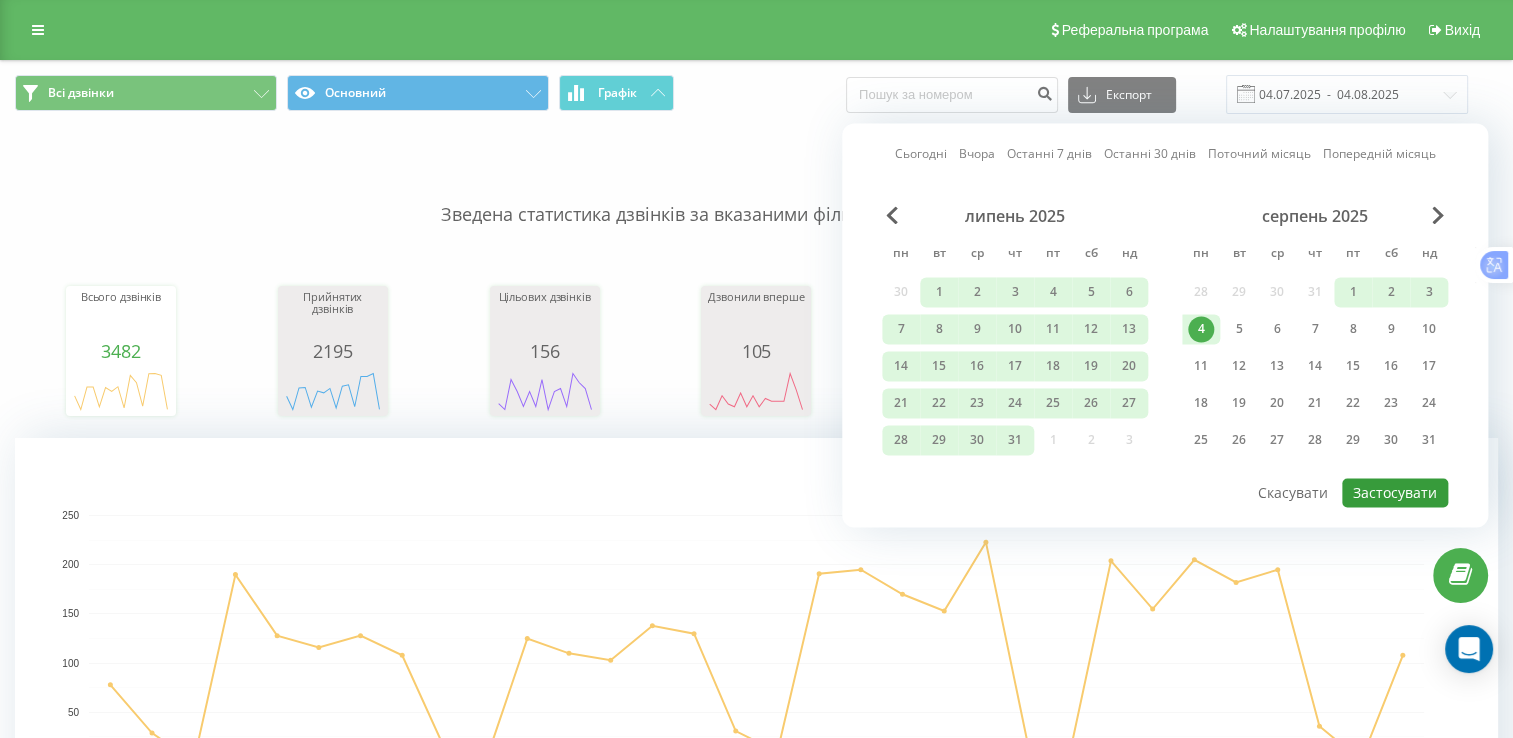 click on "Застосувати" at bounding box center [1395, 492] 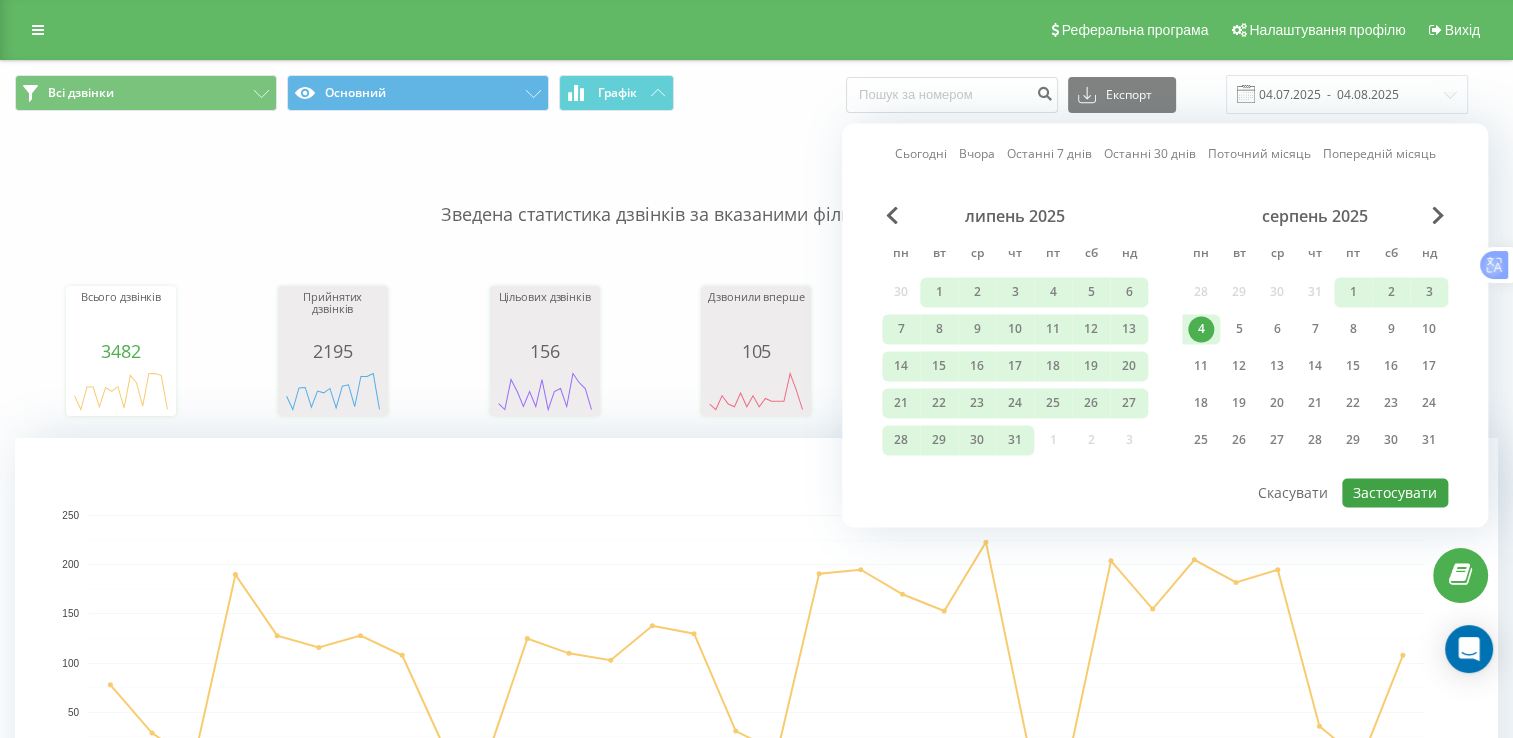 type on "01.03.2025  -  04.08.2025" 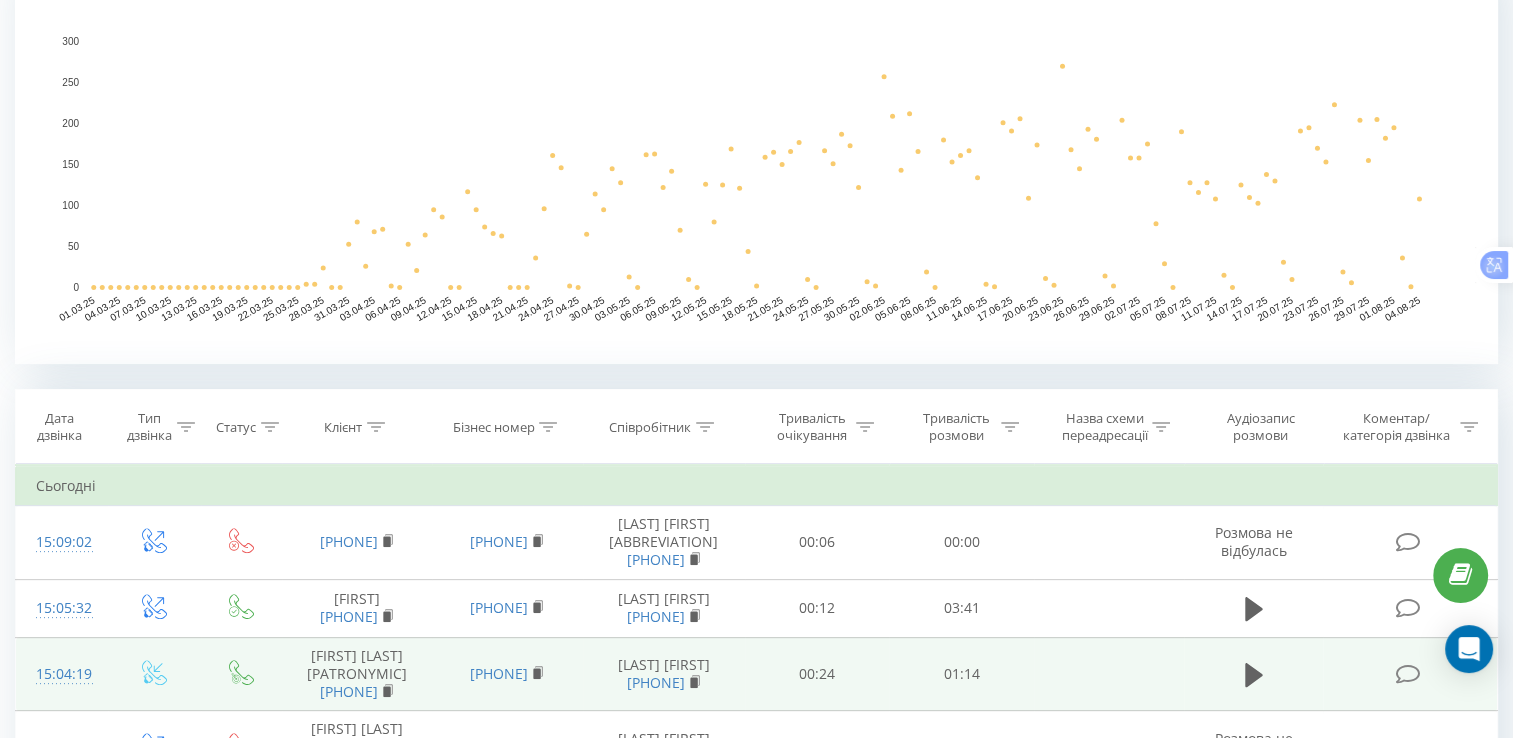 scroll, scrollTop: 700, scrollLeft: 0, axis: vertical 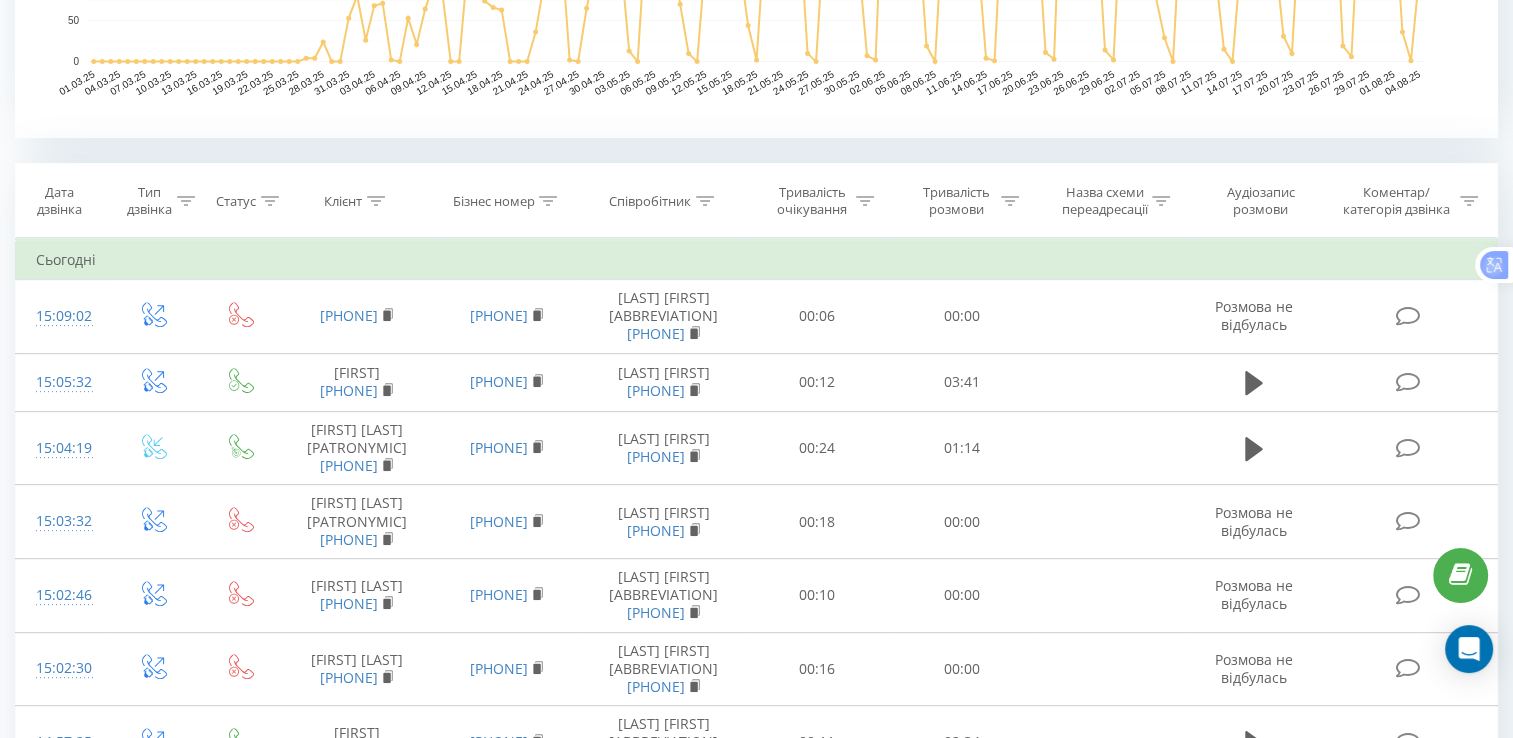 click 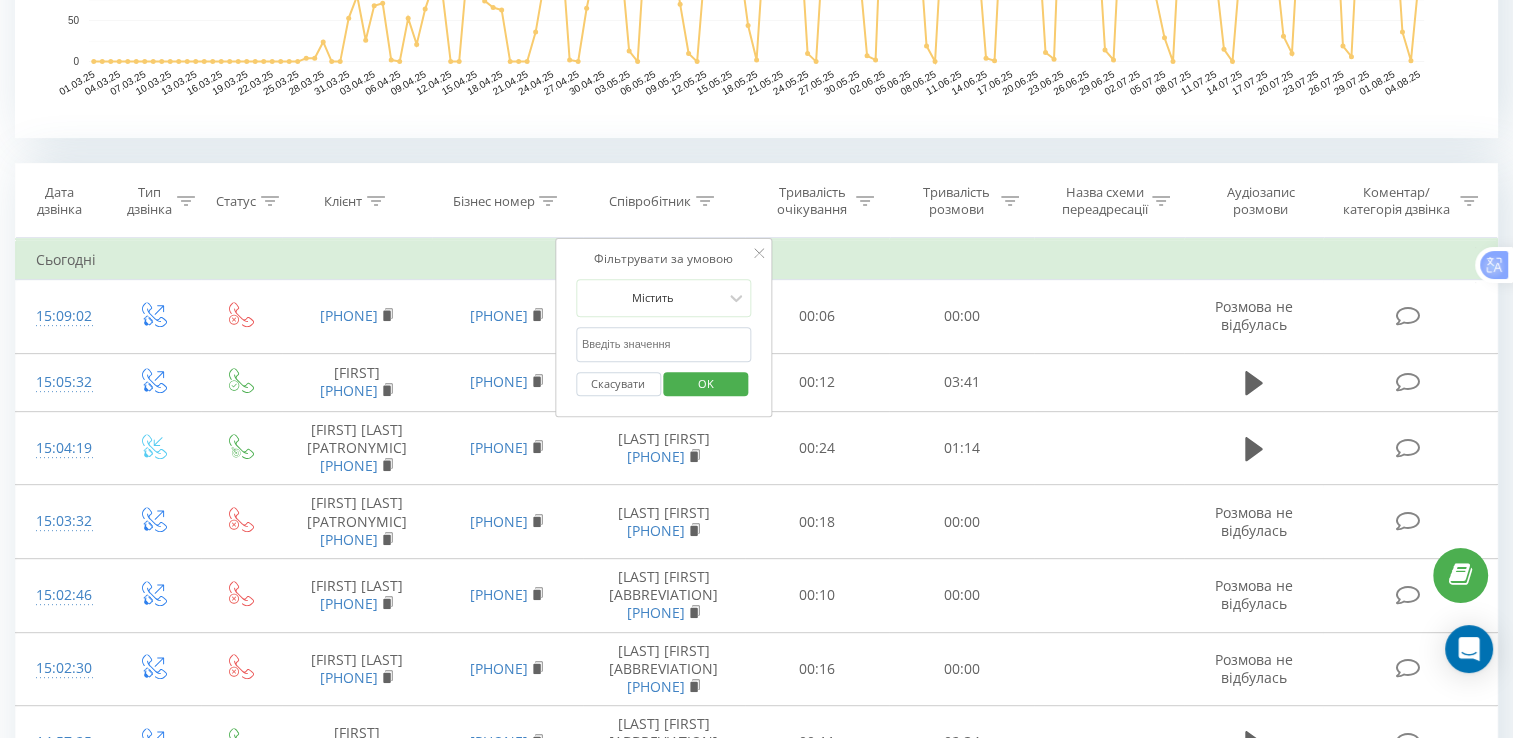 click at bounding box center (664, 344) 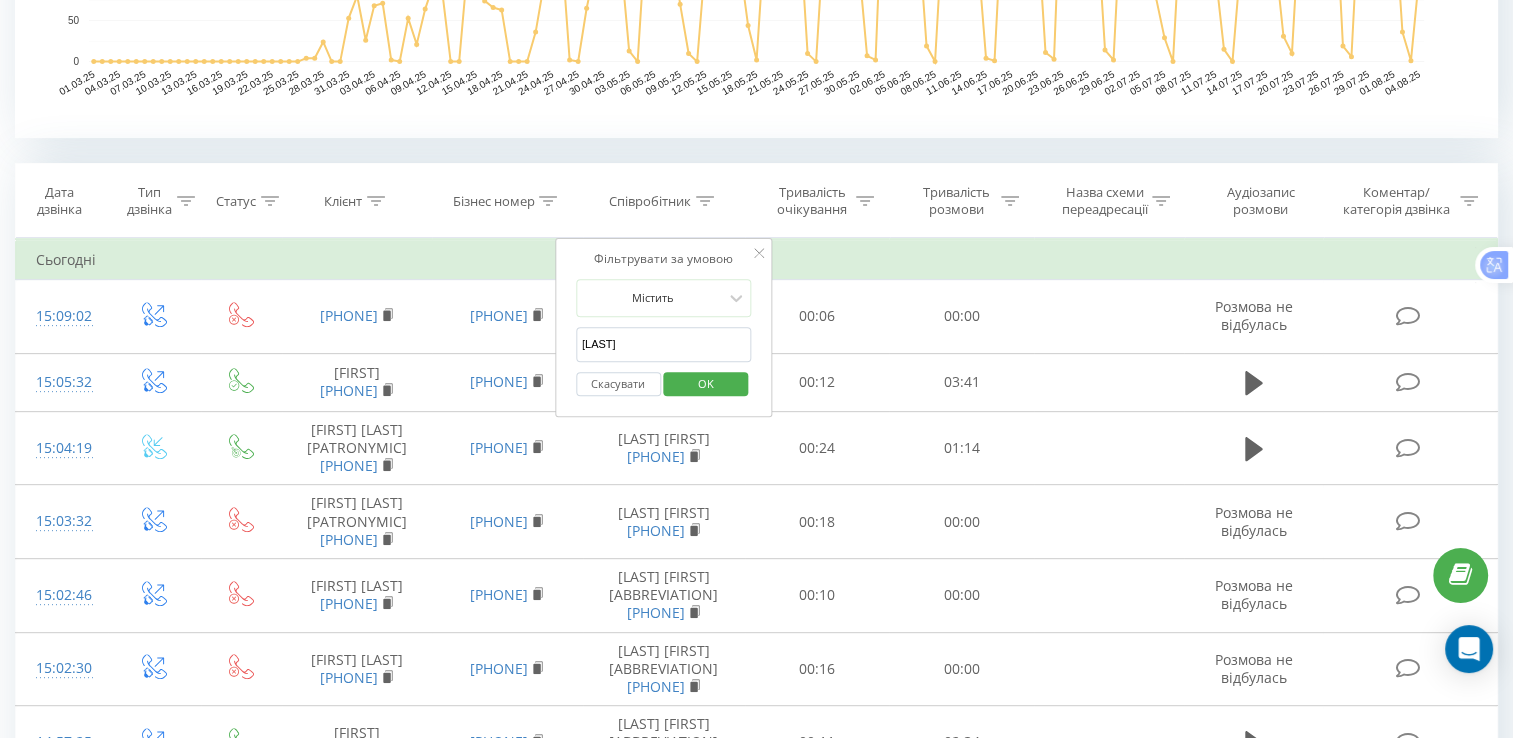 type on "[LAST]" 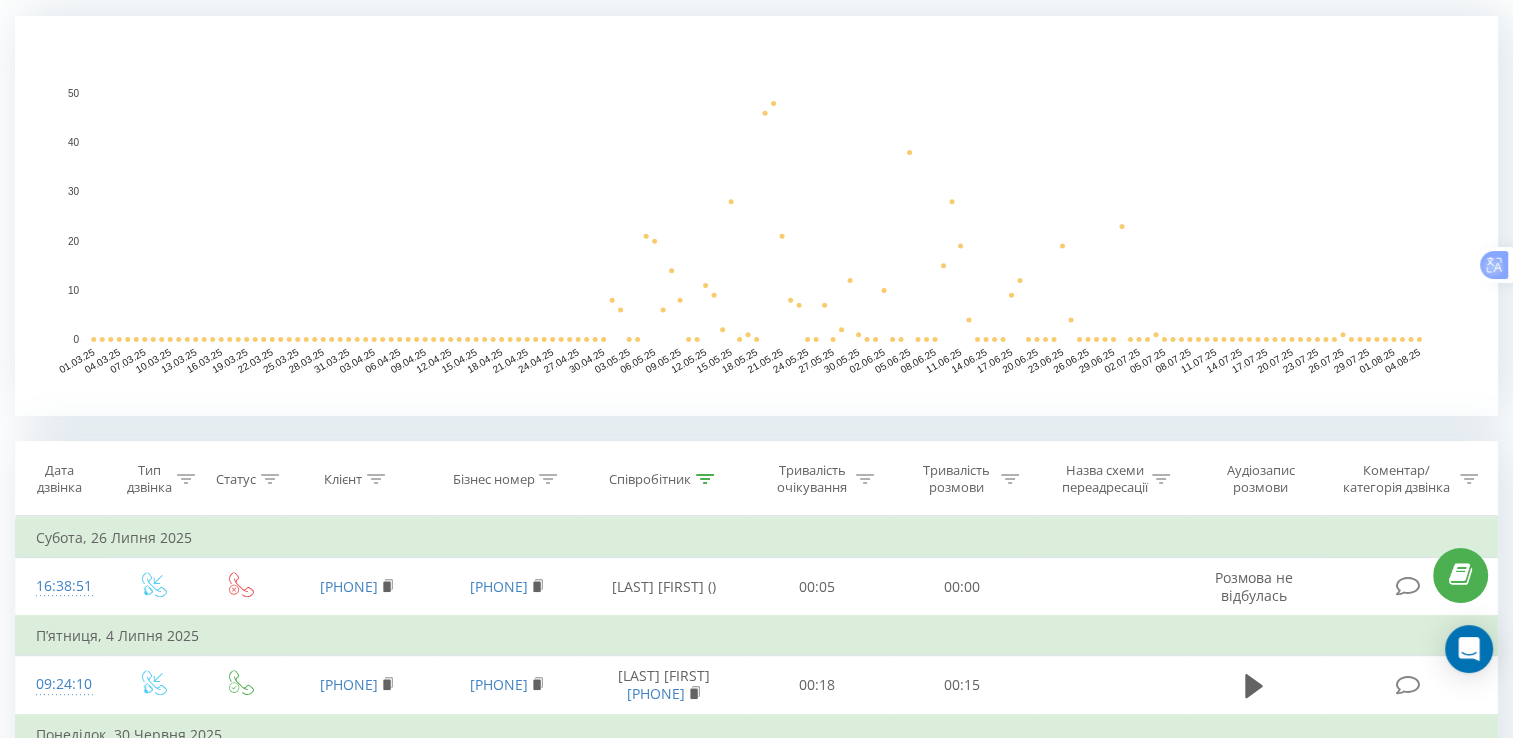 scroll, scrollTop: 500, scrollLeft: 0, axis: vertical 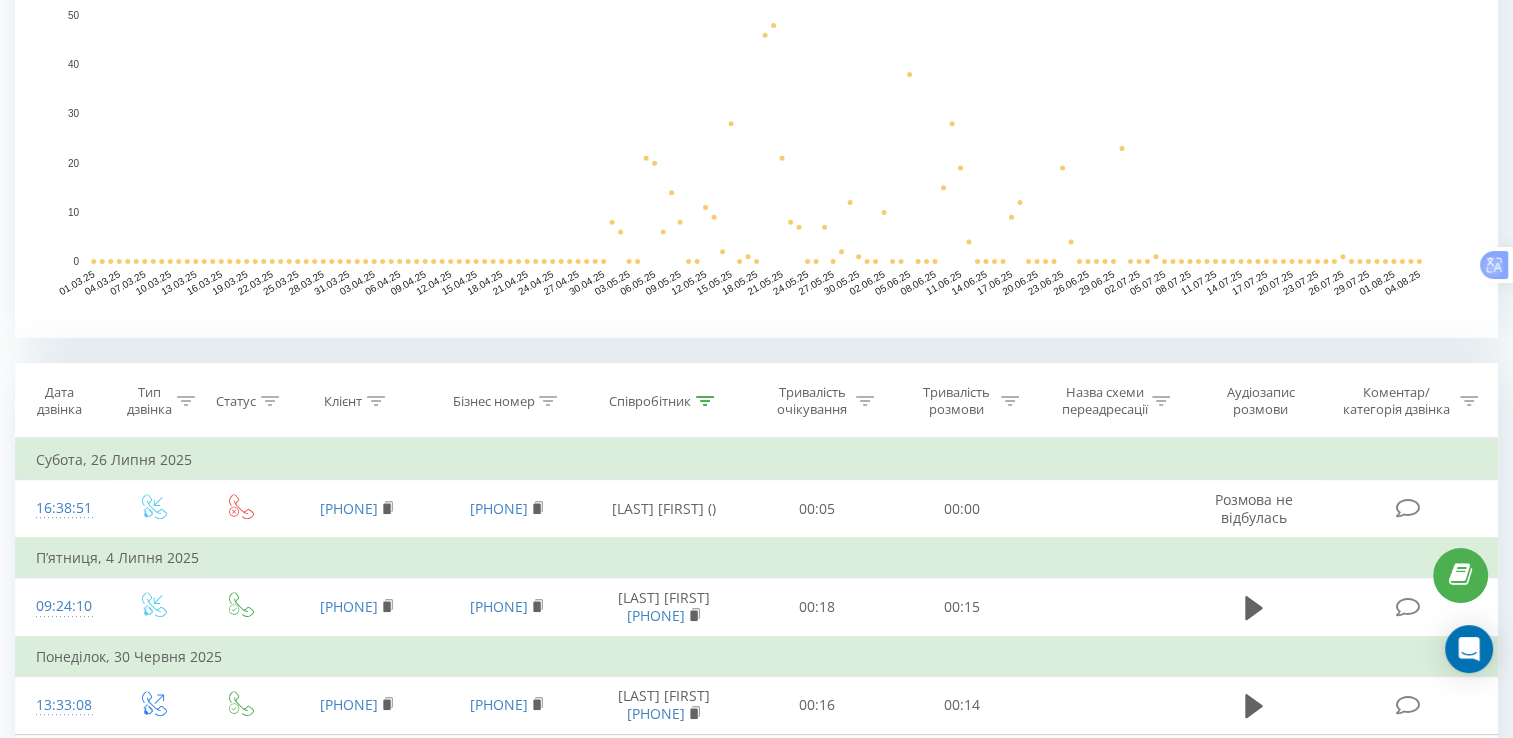 click 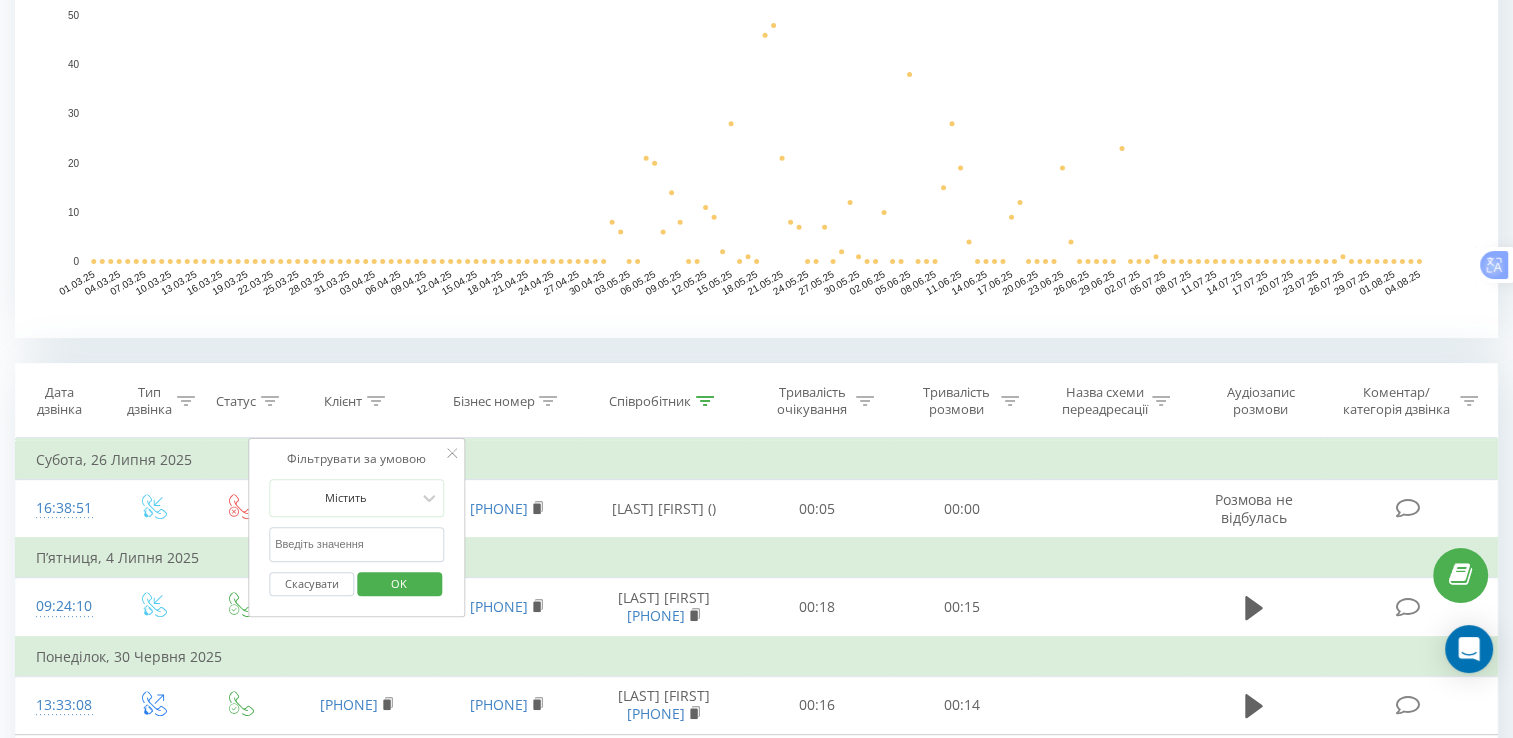 click at bounding box center [357, 544] 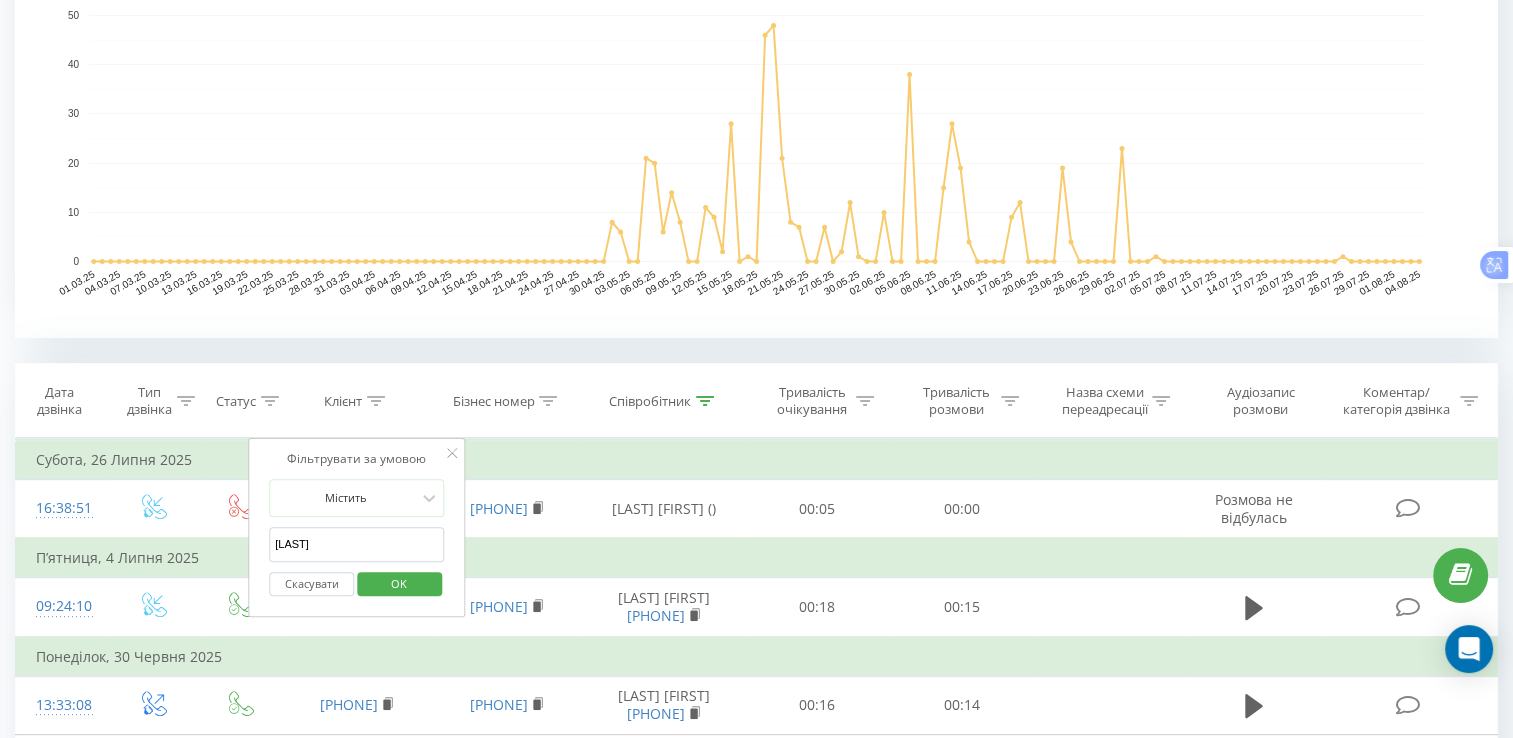 click on "OK" at bounding box center (399, 584) 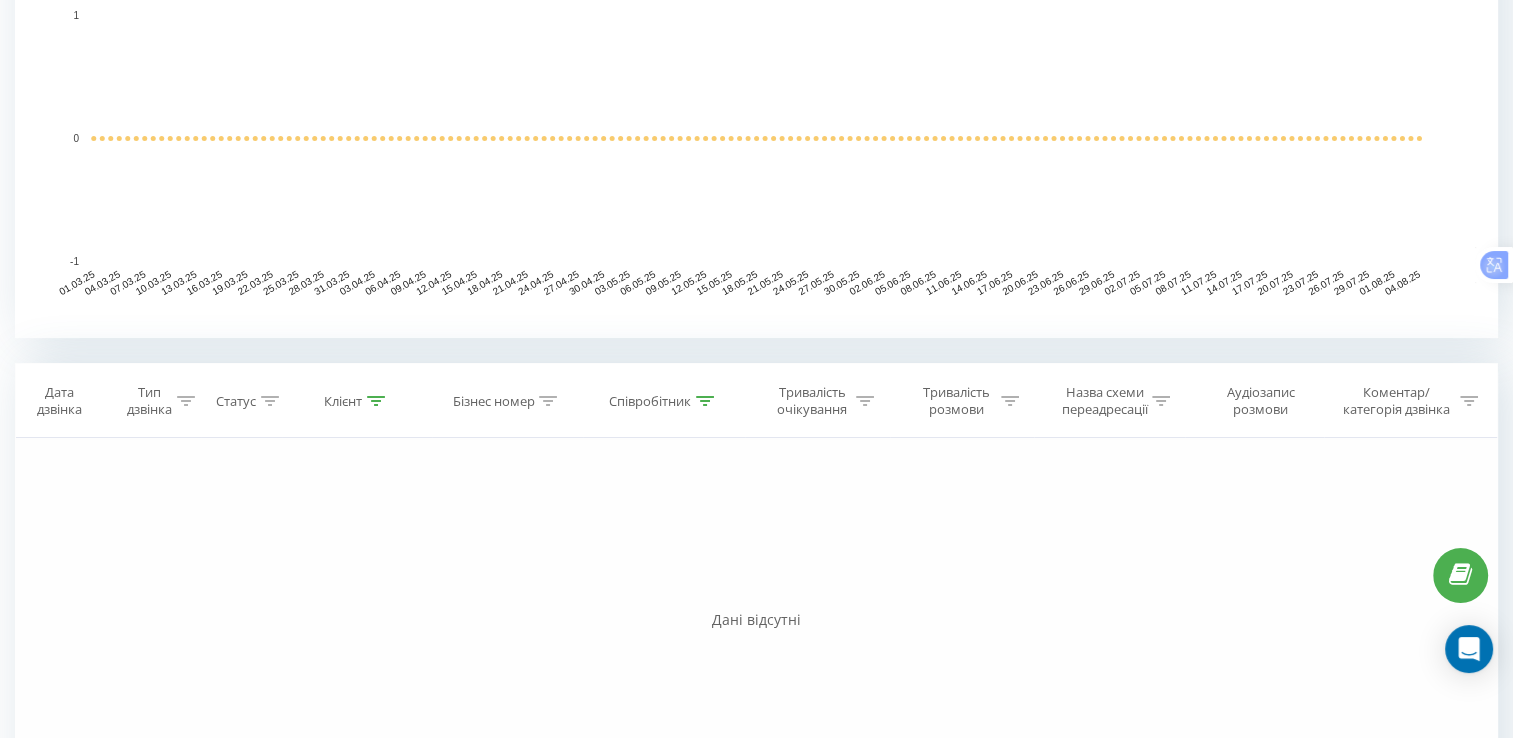 click on "Клієнт" at bounding box center (354, 401) 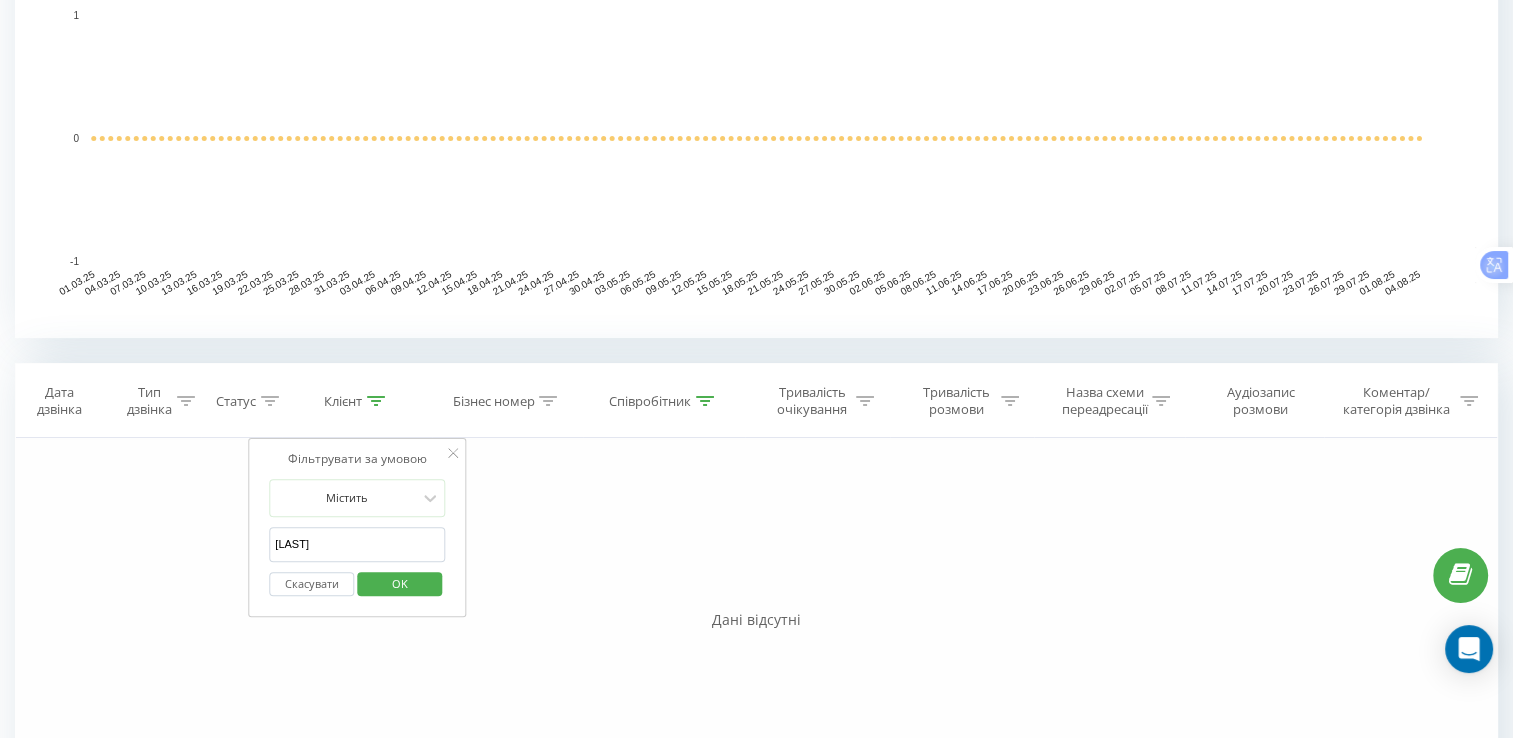 click on "[LAST]" at bounding box center (357, 544) 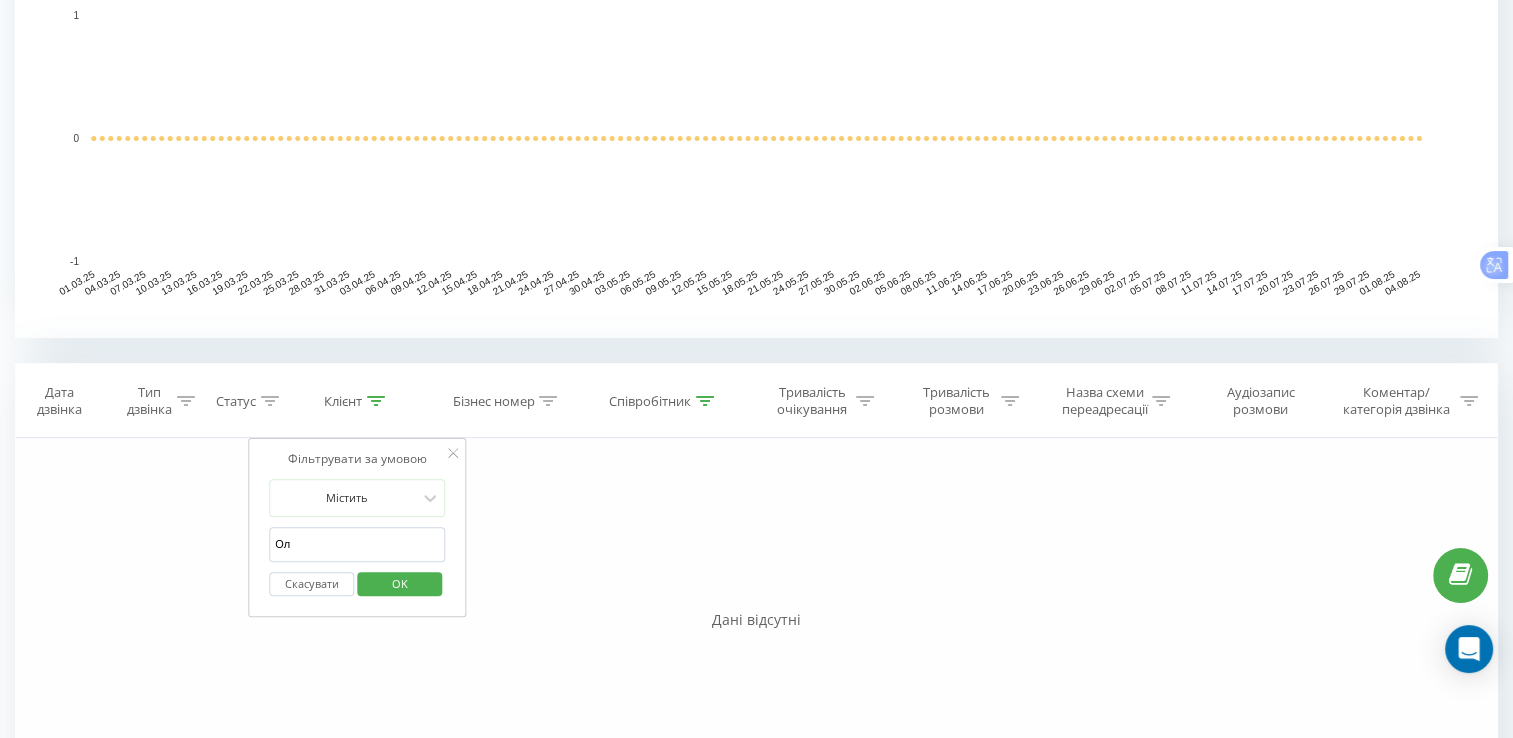 type on "О" 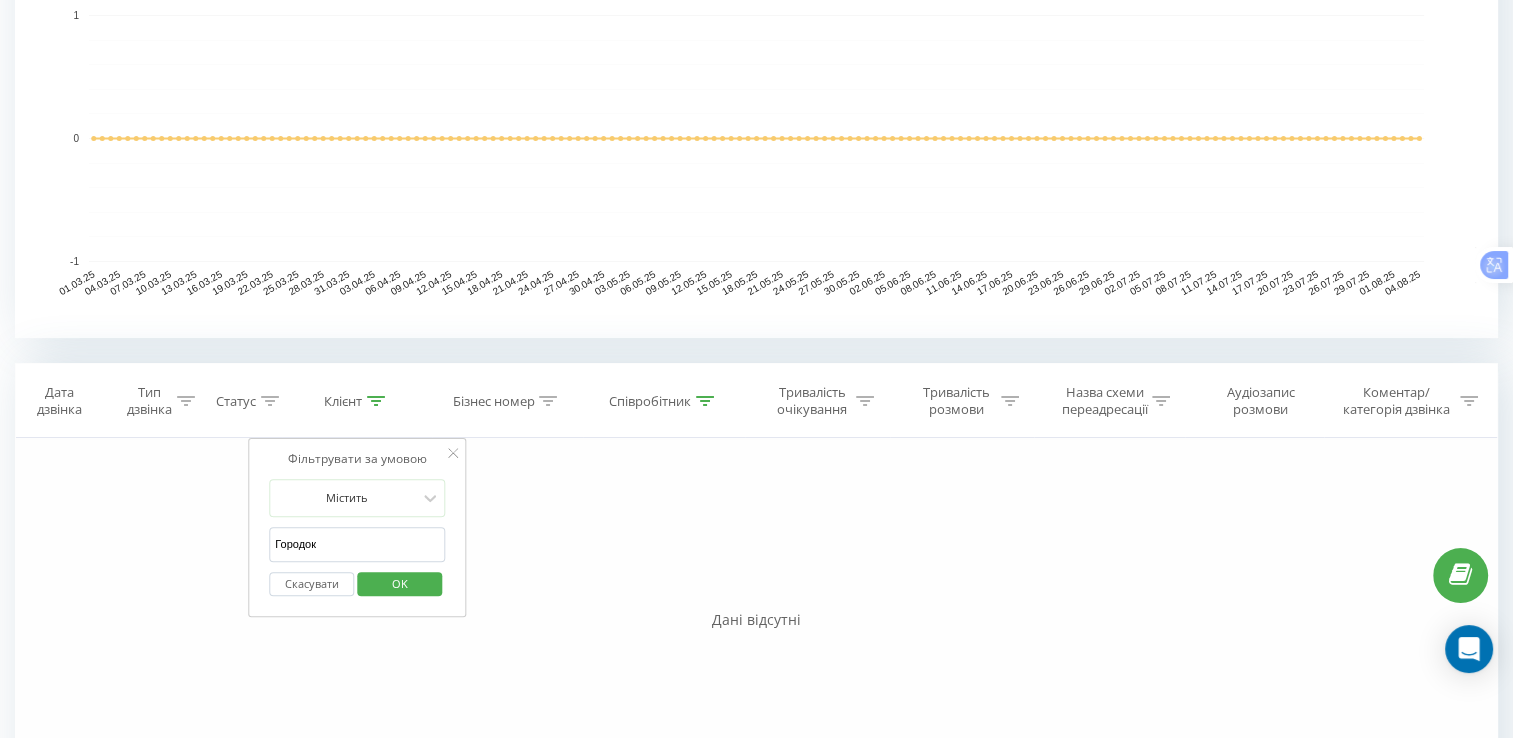 click on "OK" at bounding box center (399, 584) 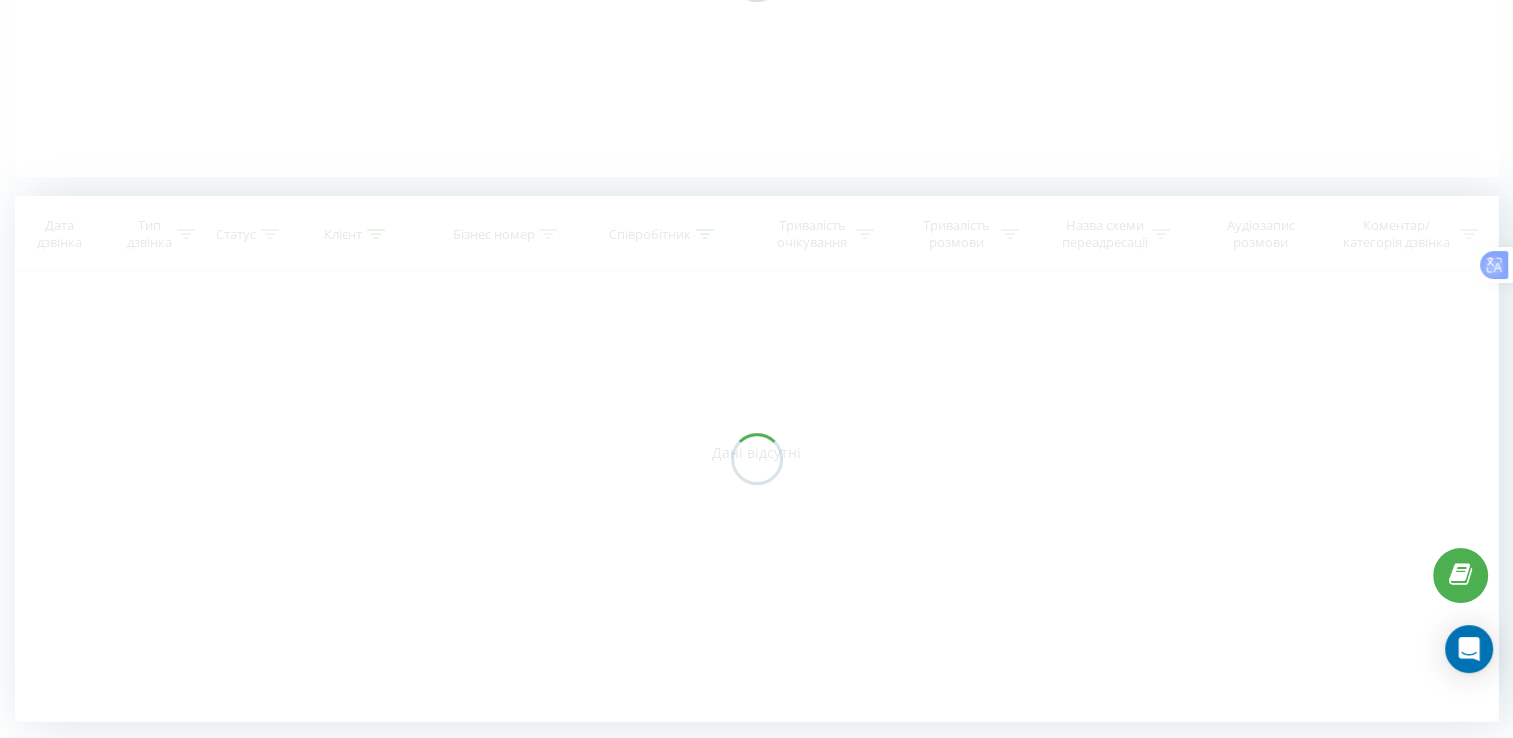 scroll, scrollTop: 385, scrollLeft: 0, axis: vertical 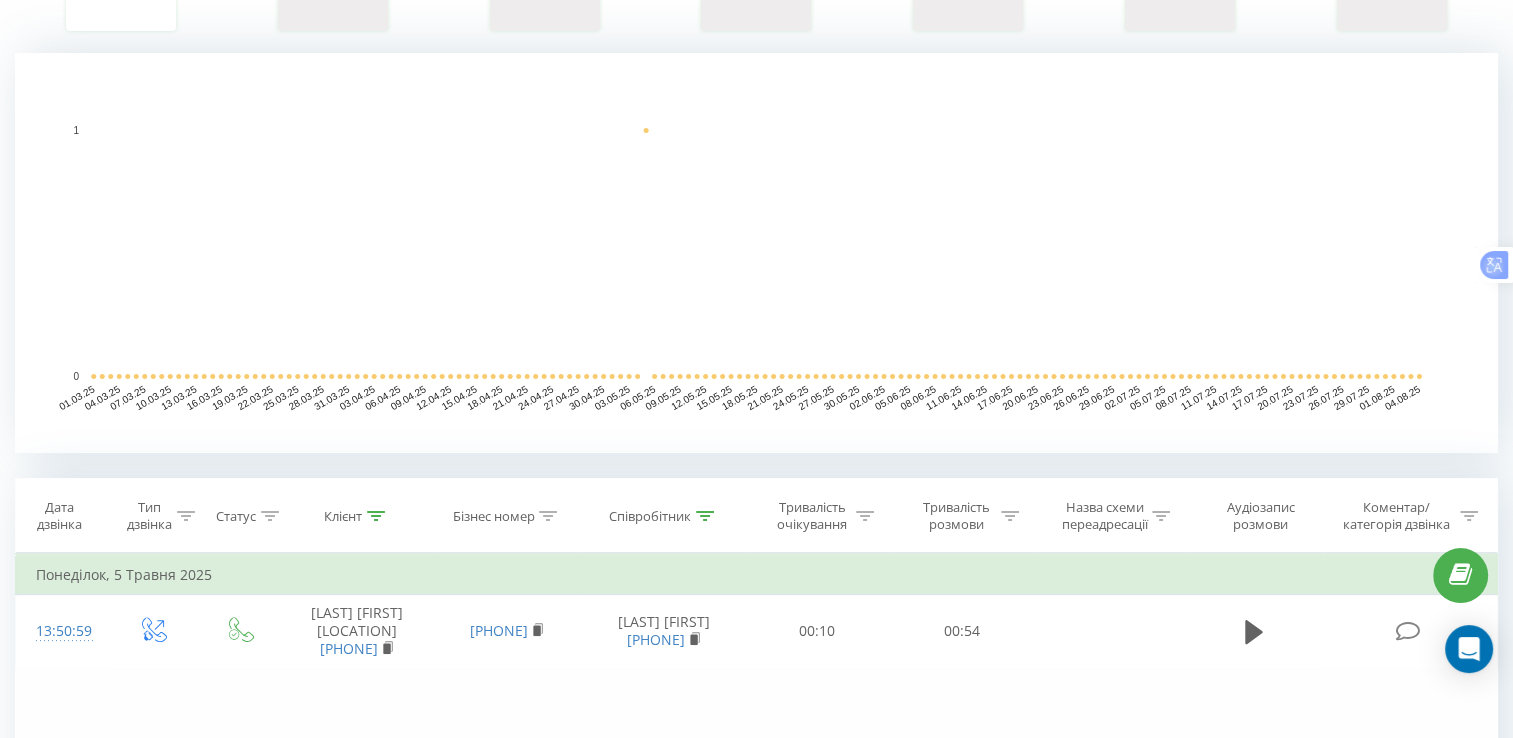 click on "Клієнт" at bounding box center [343, 516] 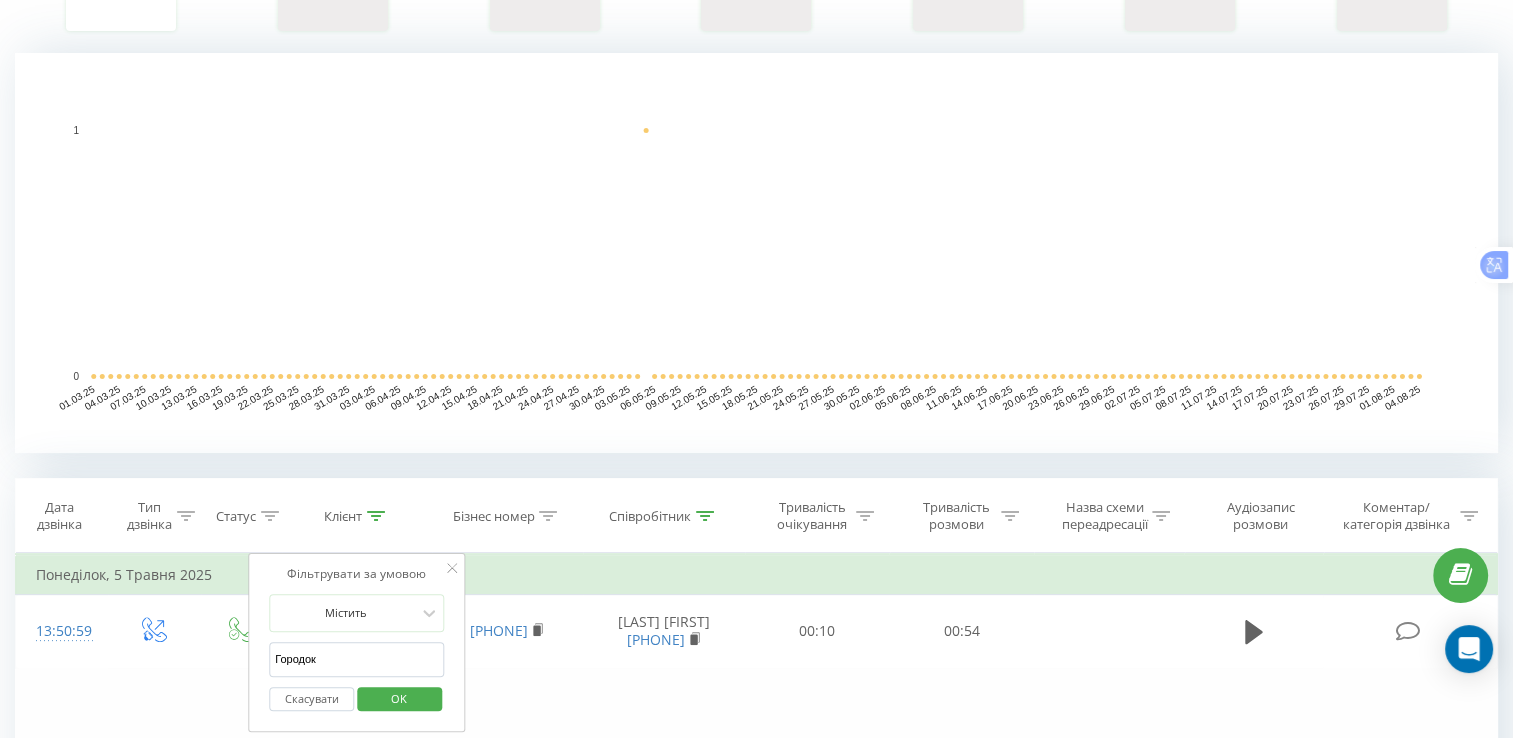 click on "Городок" at bounding box center [357, 659] 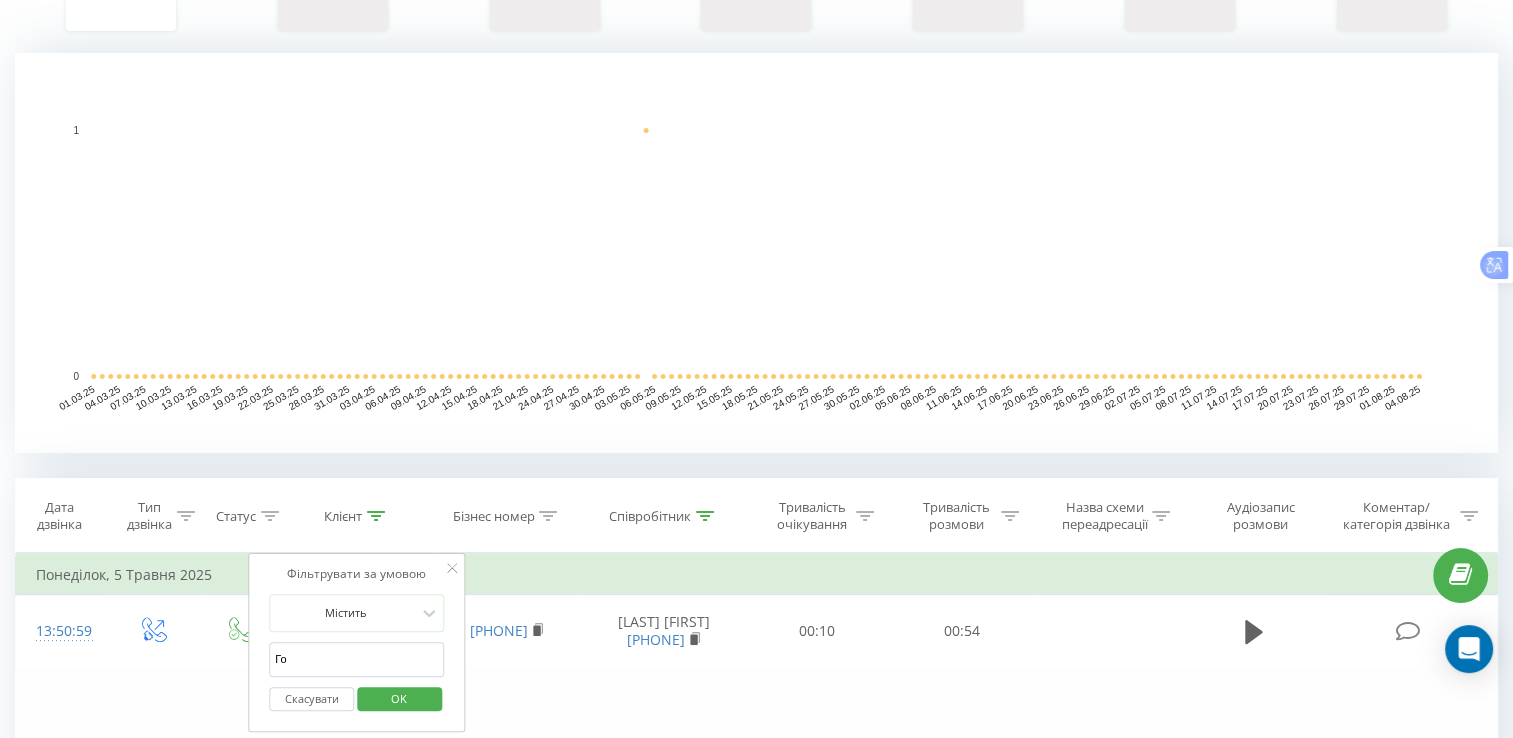 type on "Г" 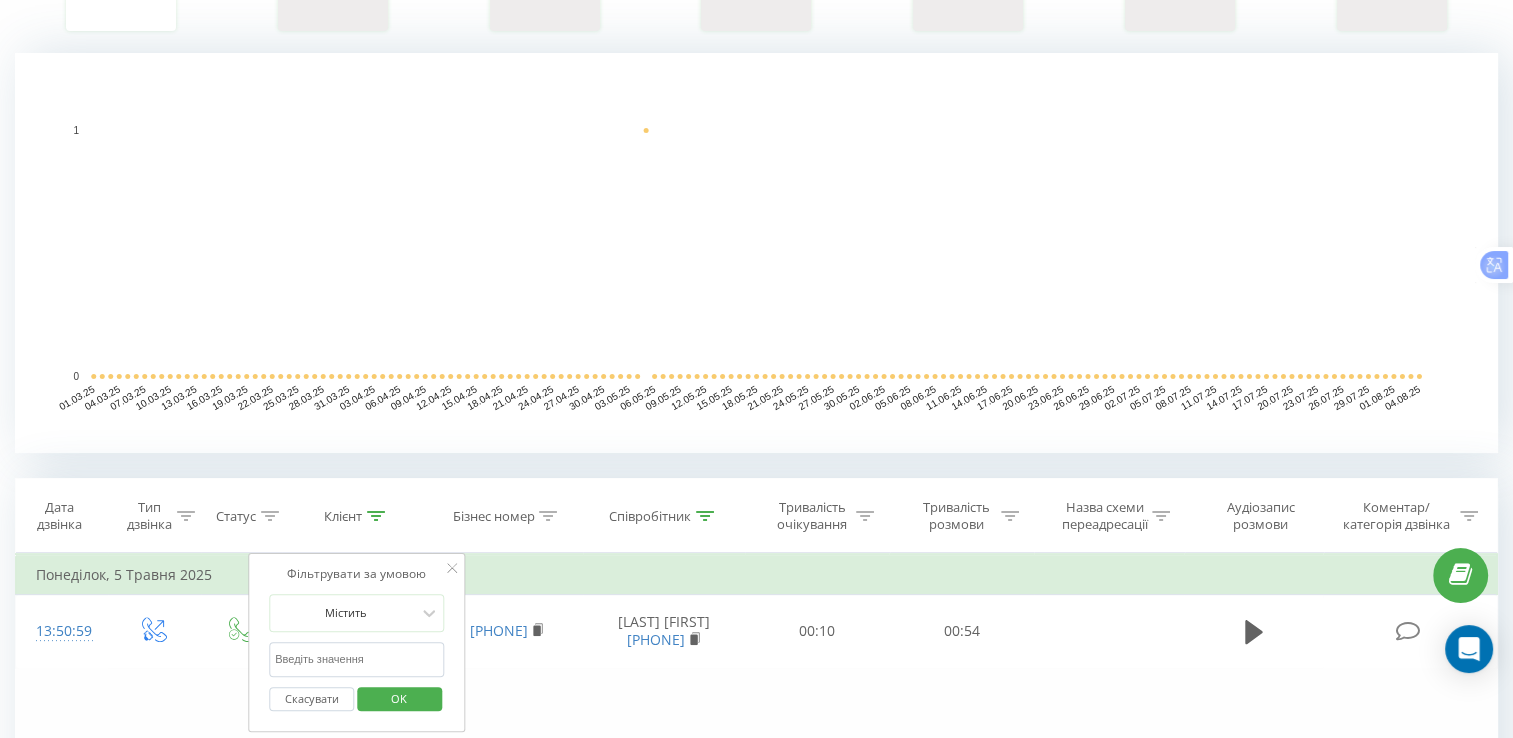 type 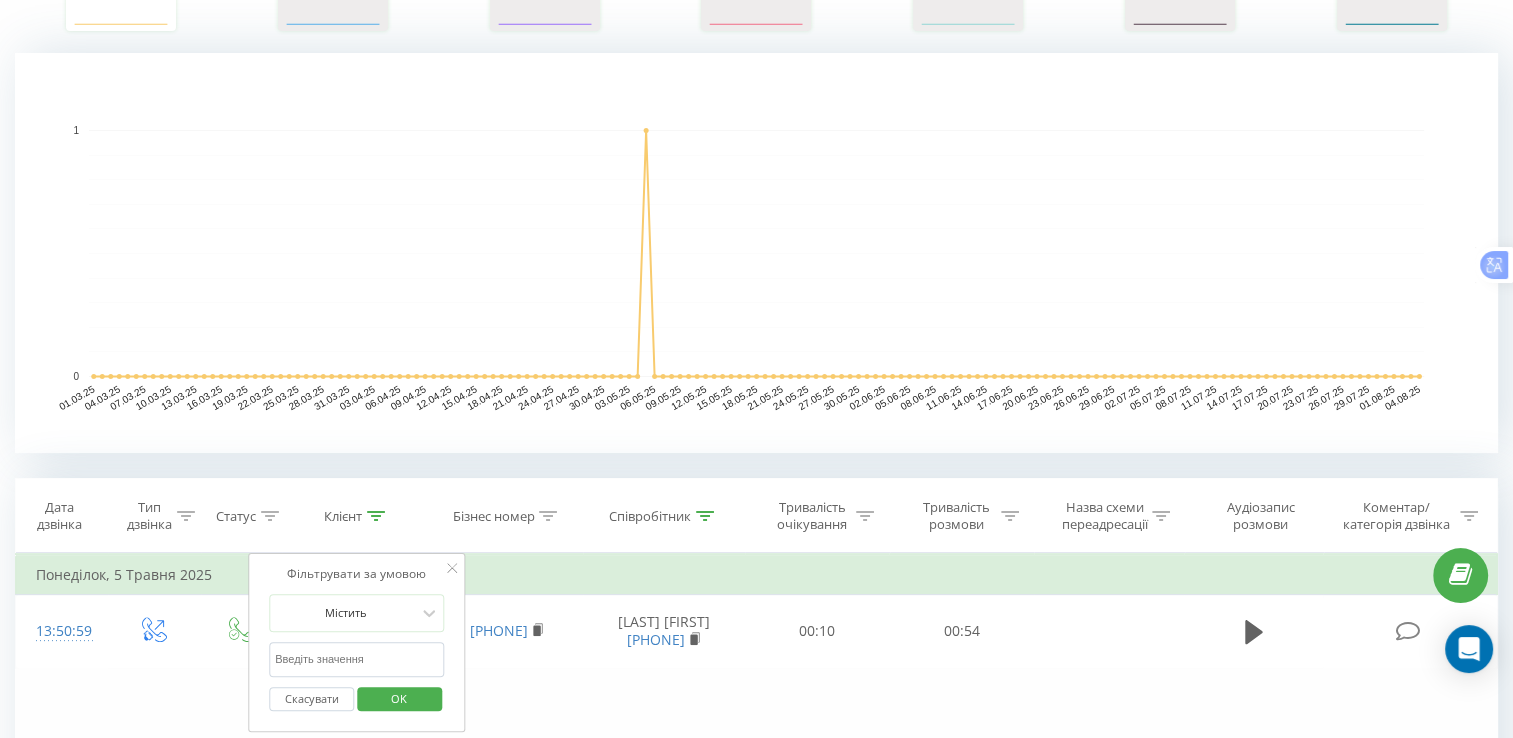 click on "OK" at bounding box center [399, 698] 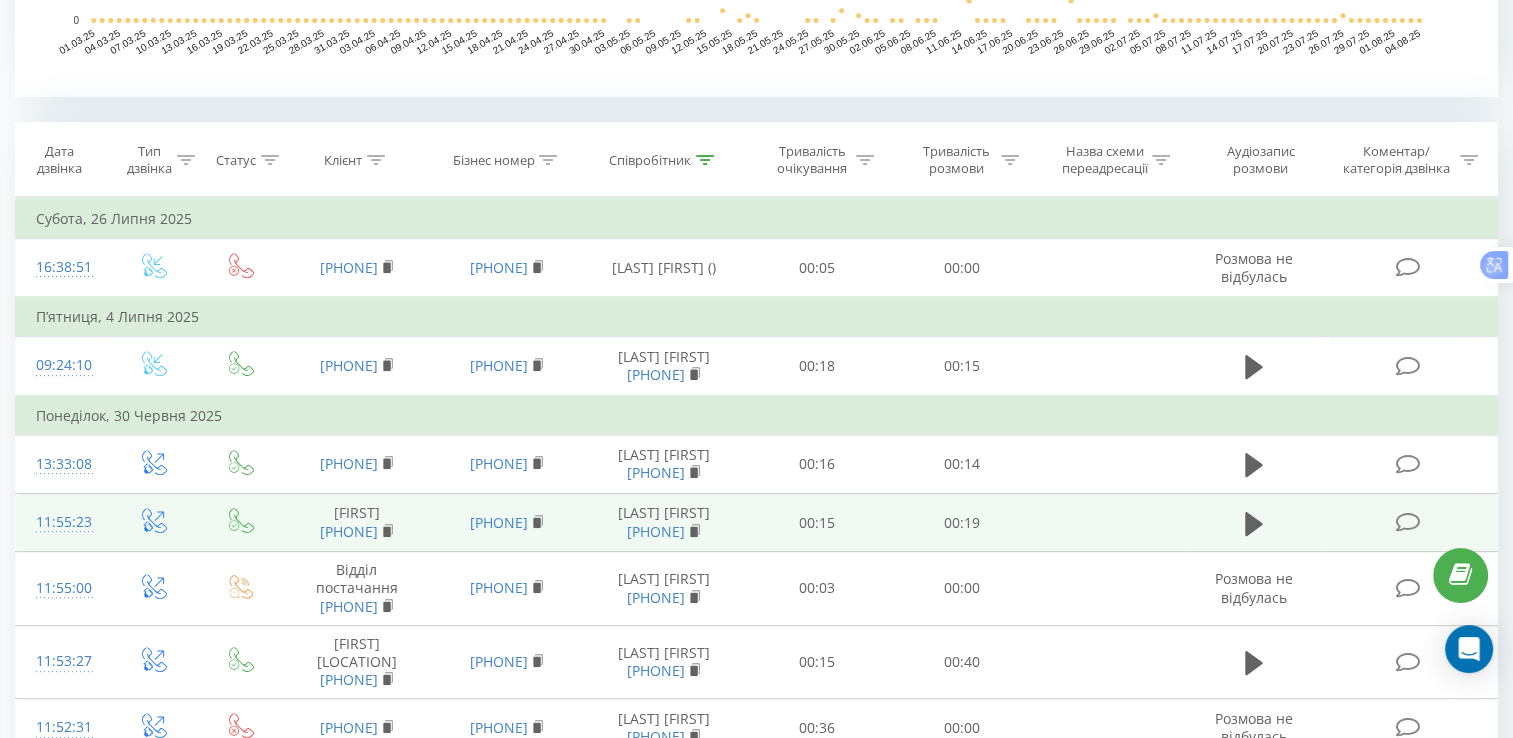 scroll, scrollTop: 785, scrollLeft: 0, axis: vertical 